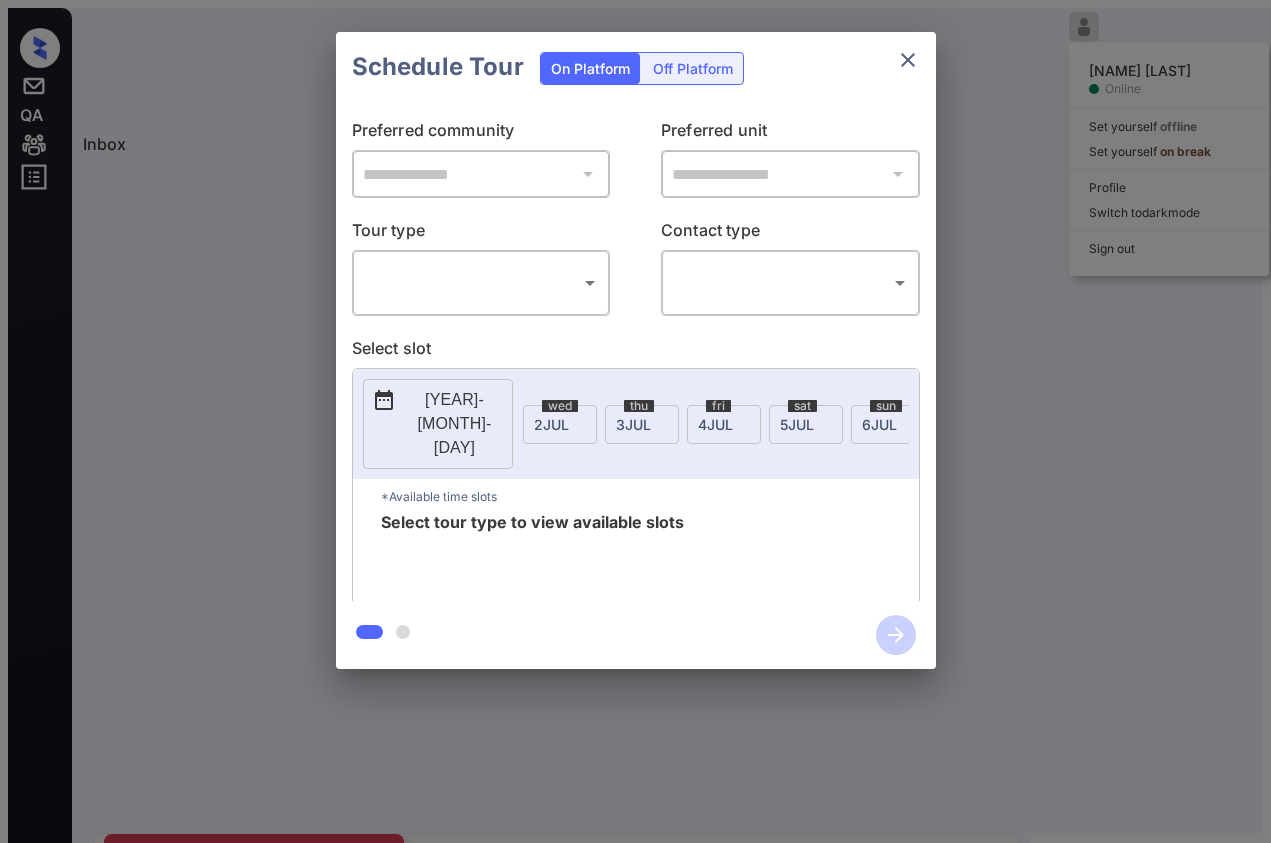scroll, scrollTop: 0, scrollLeft: 0, axis: both 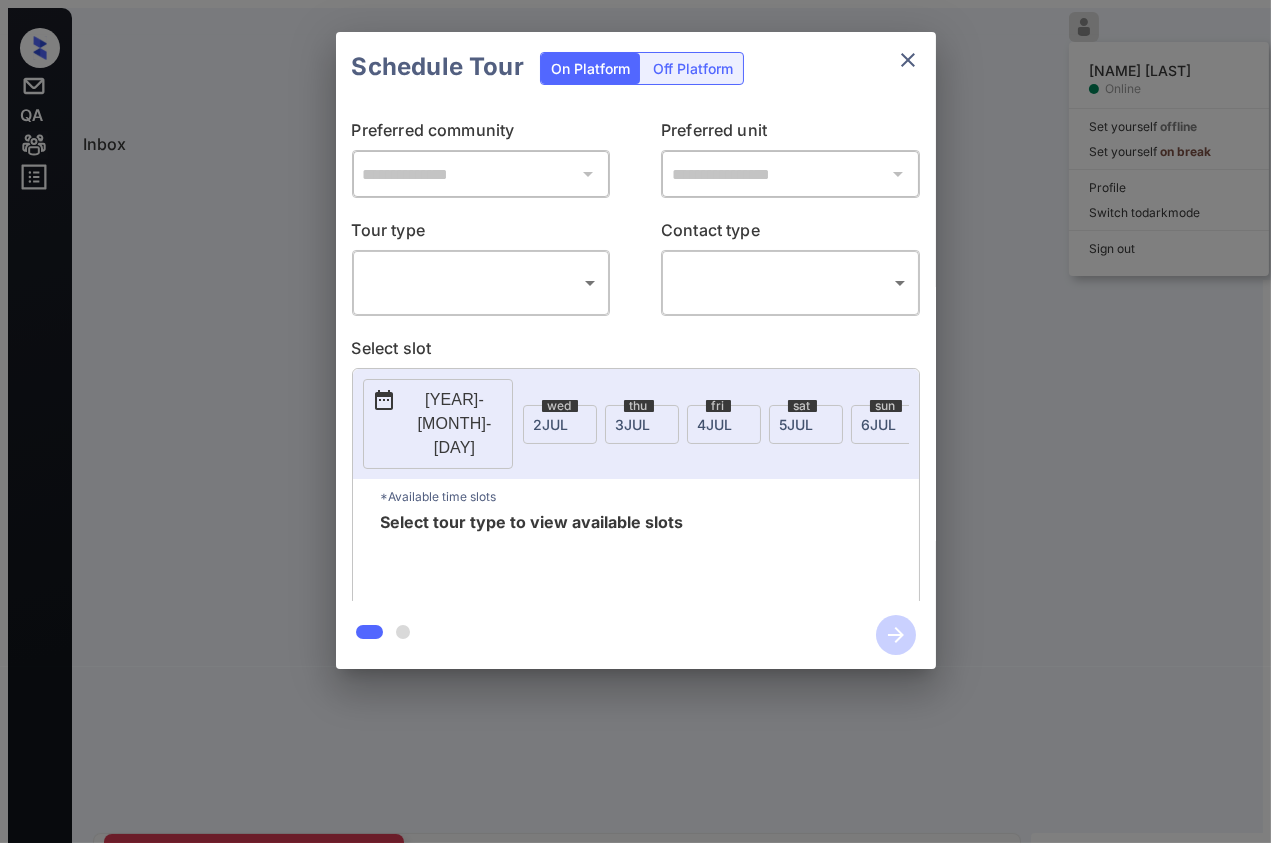 click at bounding box center (908, 60) 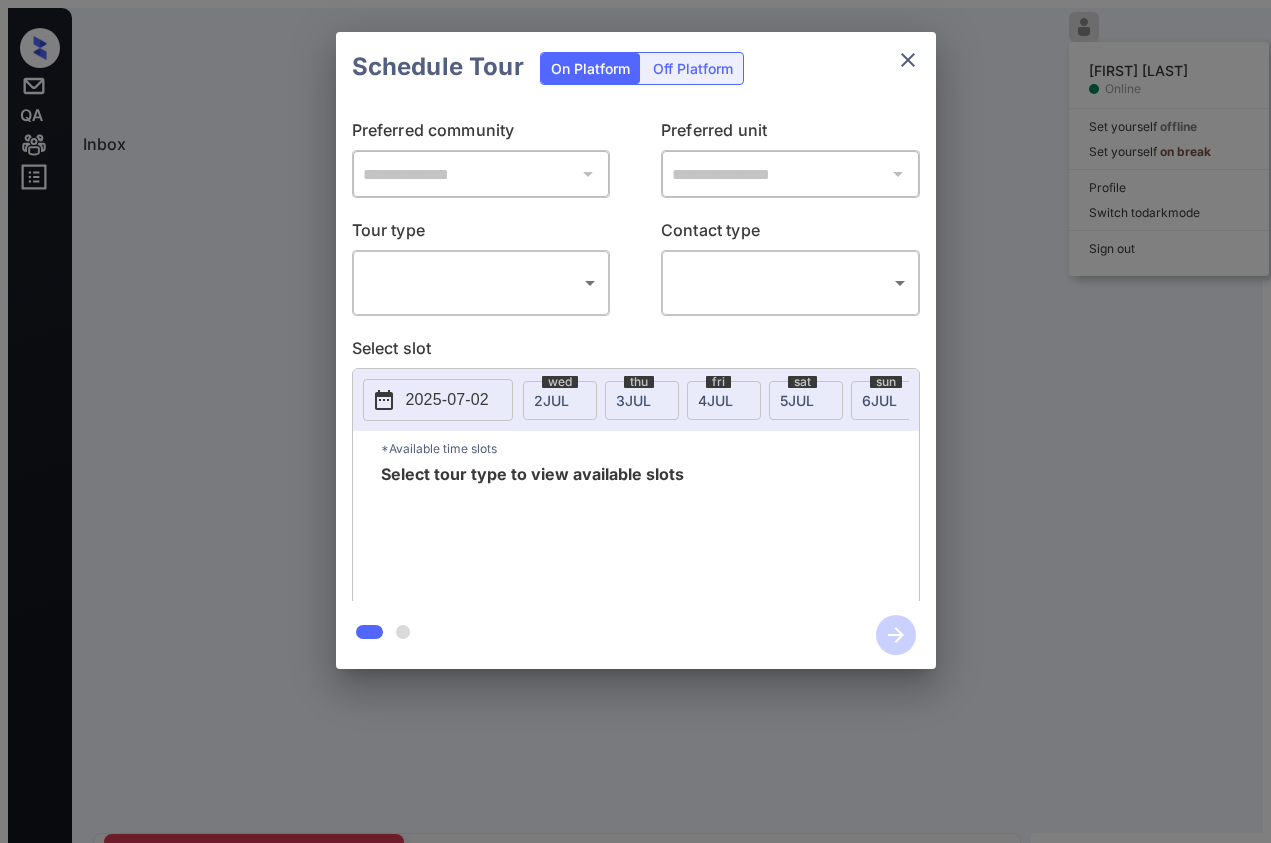 scroll, scrollTop: 0, scrollLeft: 0, axis: both 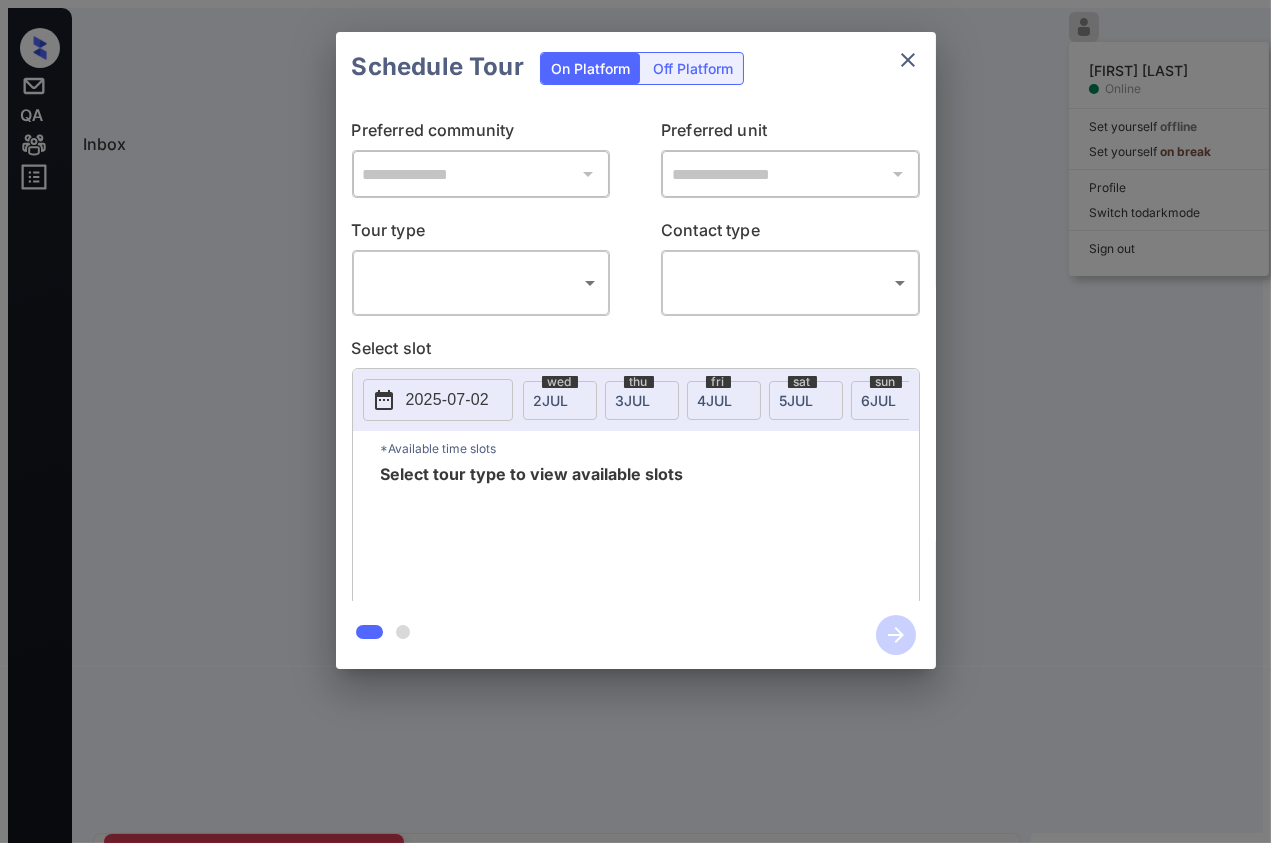 click at bounding box center [908, 60] 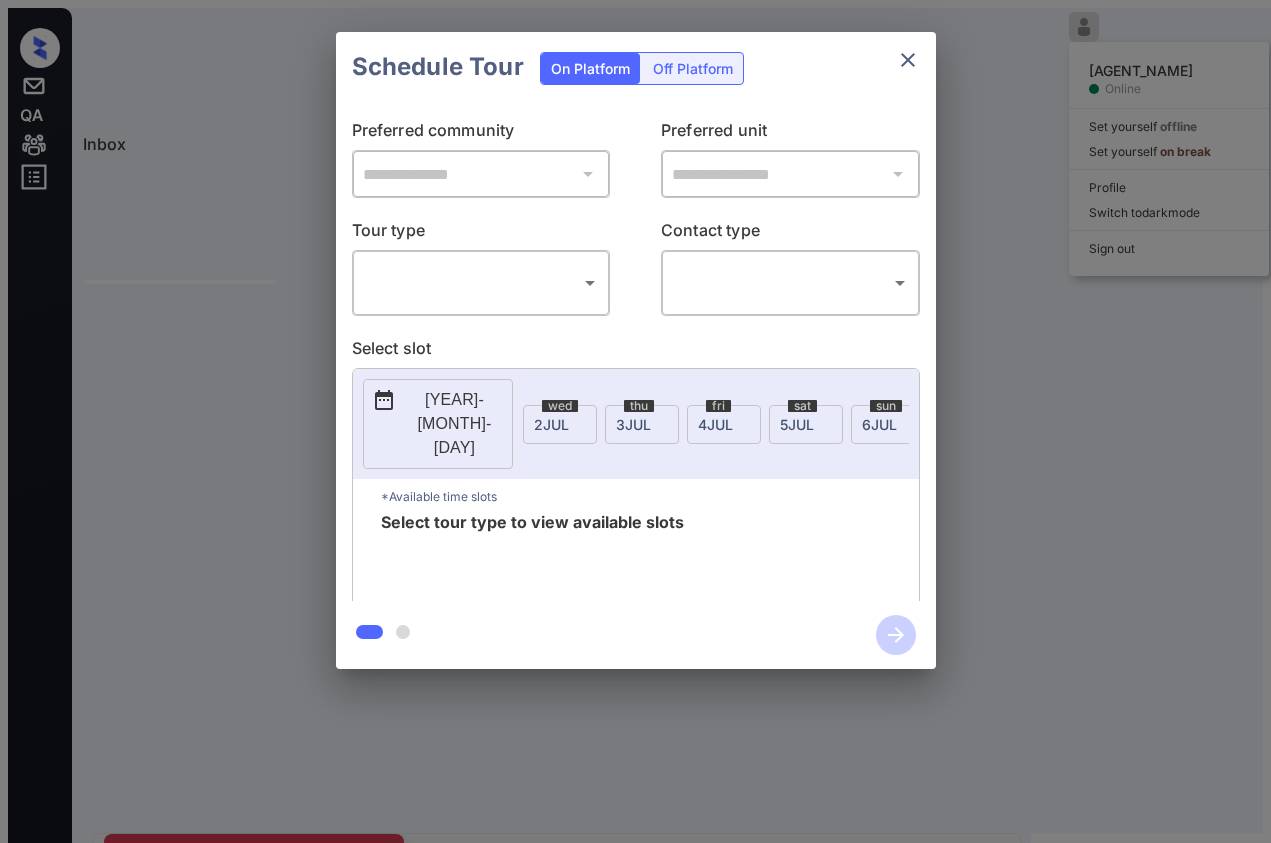 scroll, scrollTop: 0, scrollLeft: 0, axis: both 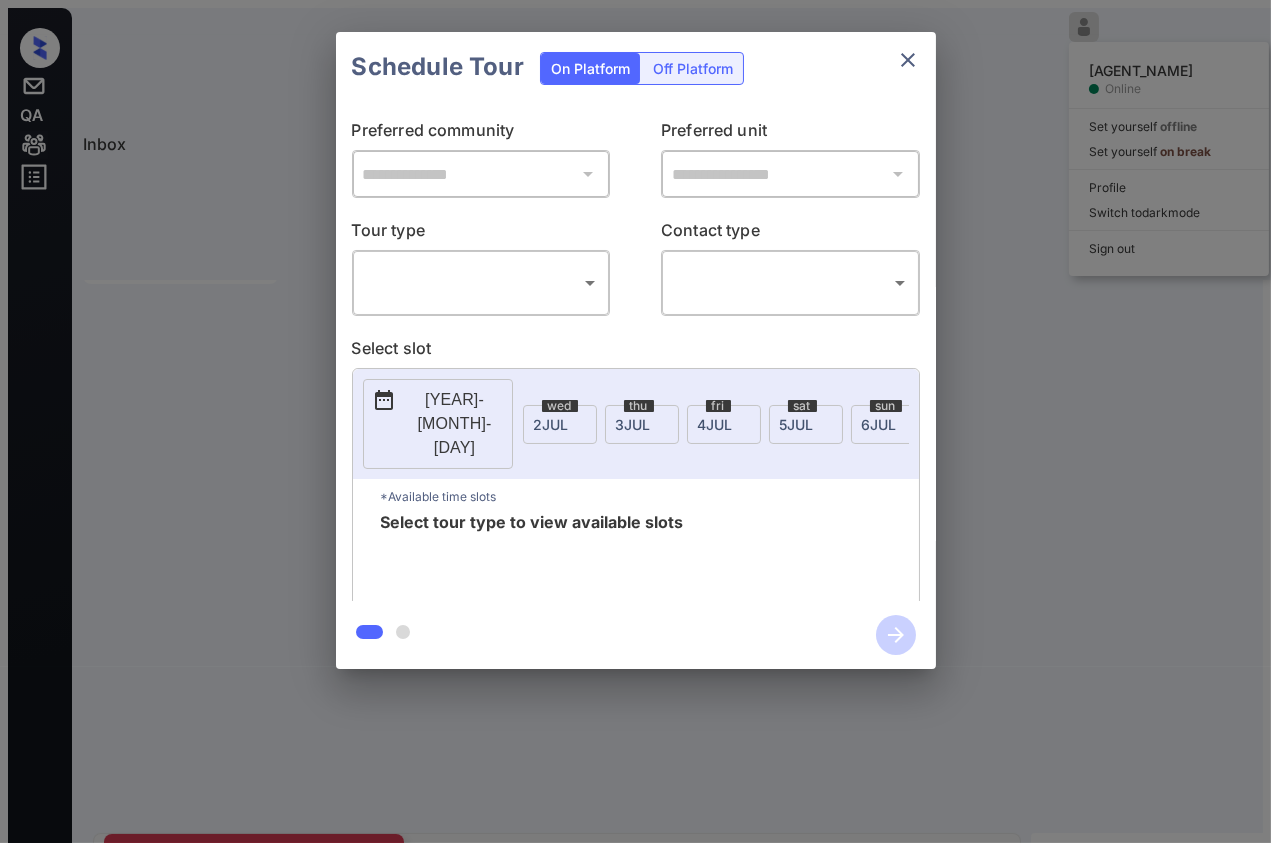 click at bounding box center (908, 60) 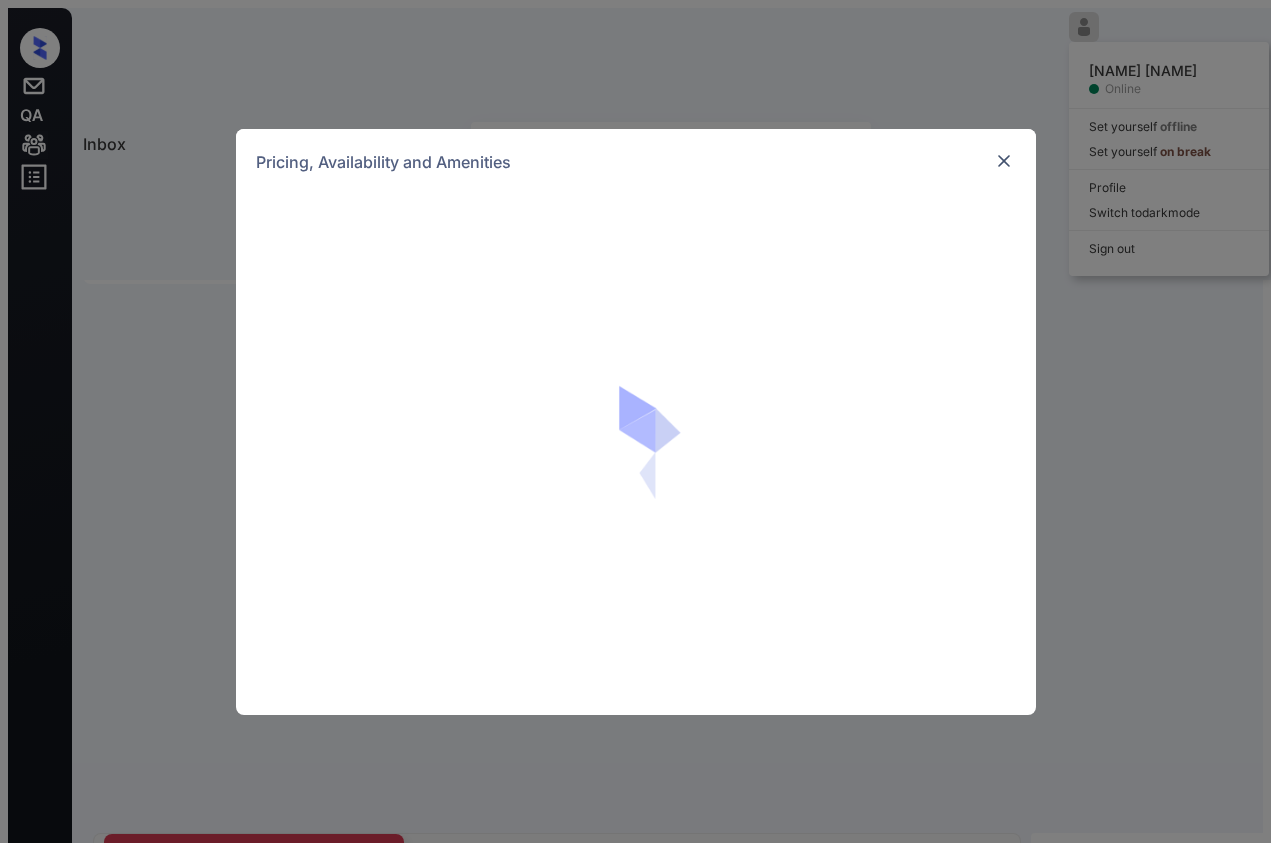 scroll, scrollTop: 0, scrollLeft: 0, axis: both 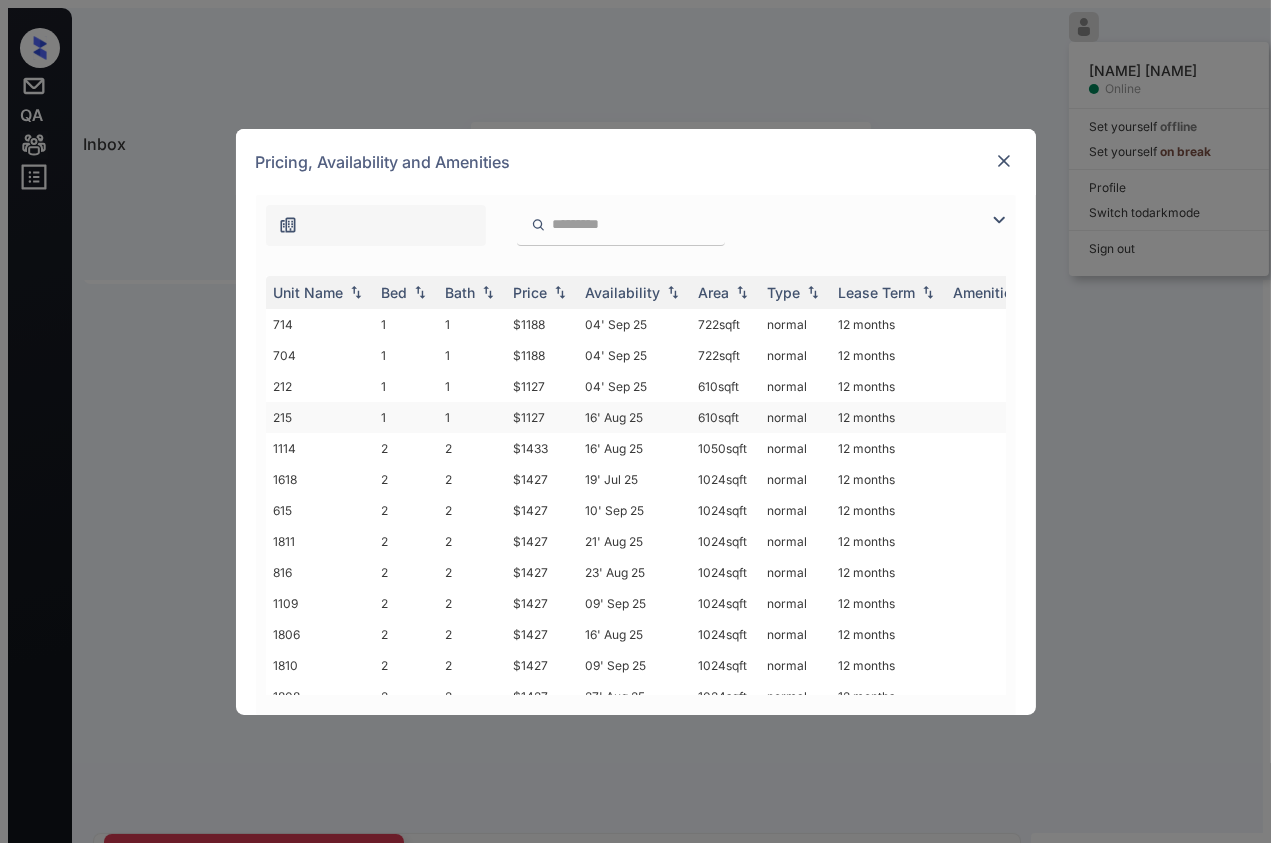 click on "215" at bounding box center [320, 324] 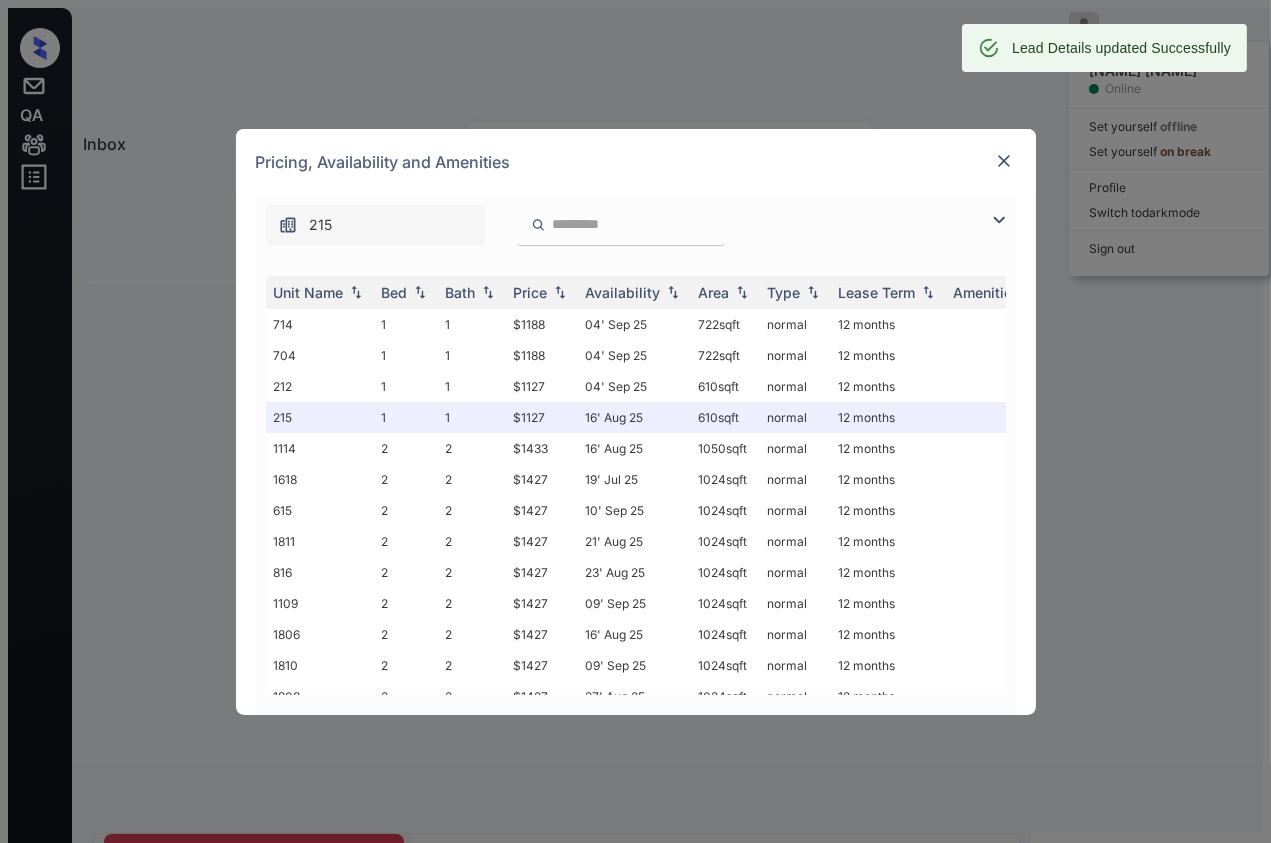 click at bounding box center (1004, 161) 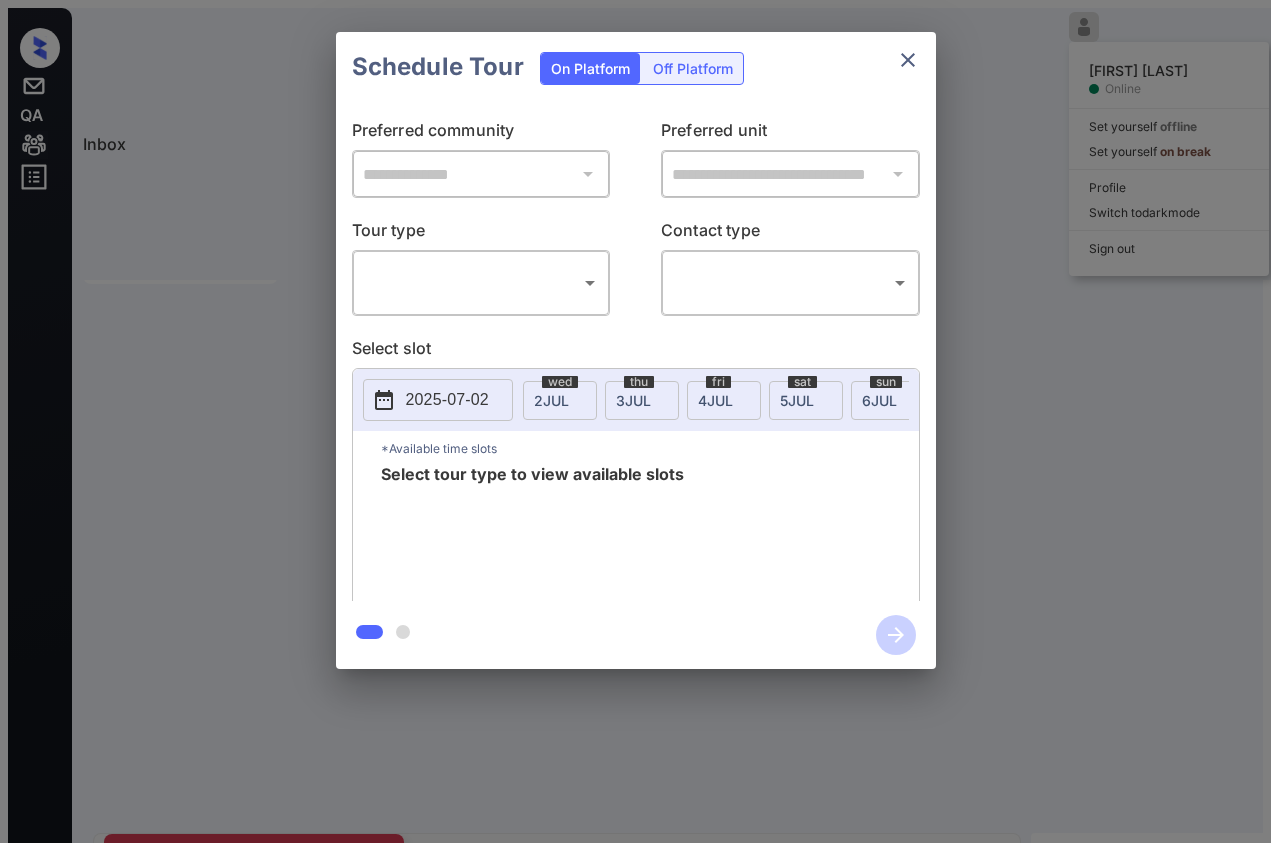 scroll, scrollTop: 0, scrollLeft: 0, axis: both 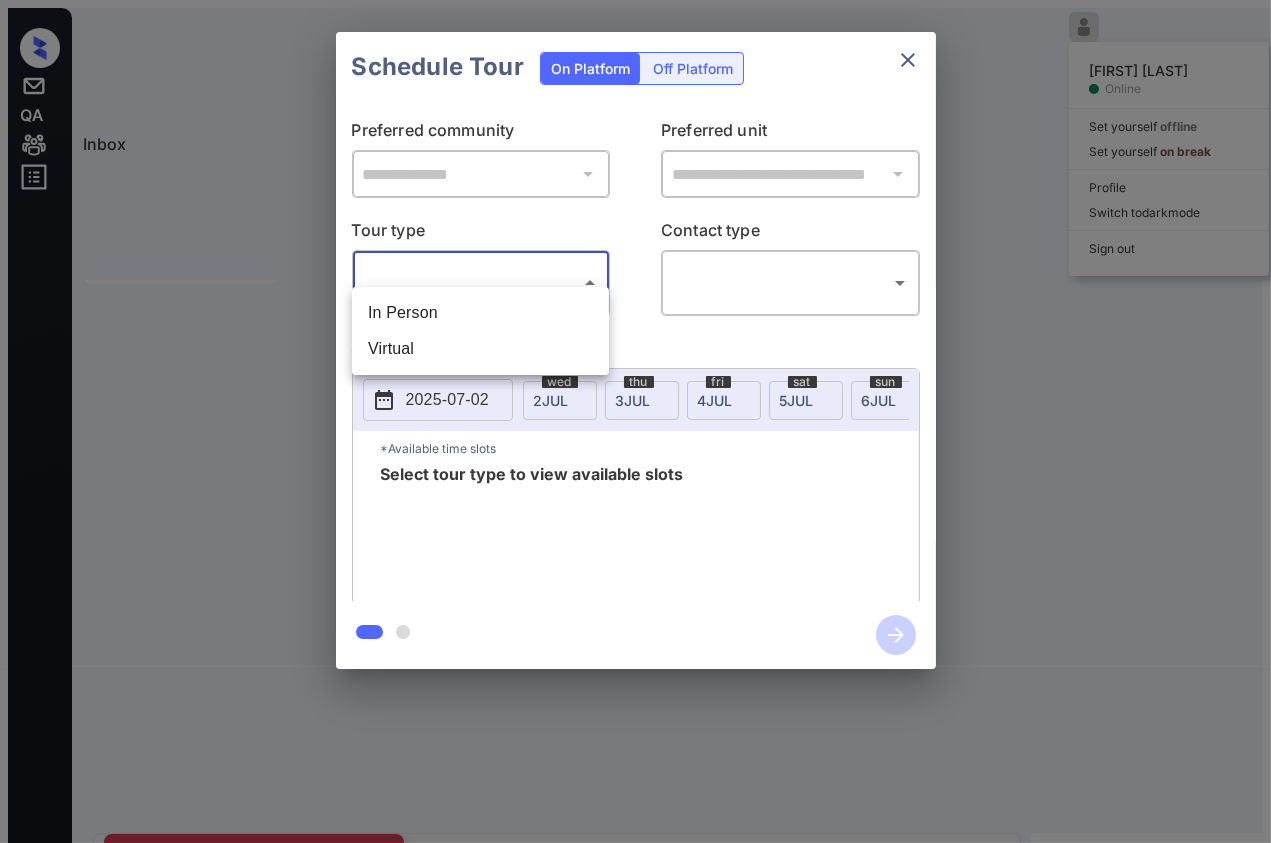 click on "Inbox Danielle Dela Cruz Online Set yourself   offline Set yourself   on break Profile Switch to  dark  mode Sign out Contacted Jul-02 10:00 am   David Snyder West End Lodge  (RR Living) Contacted Jul-02 10:00 am   Phone Lead Griffis North ...  (Griffis Reside...) Contacted Lost Lead Sentiment: Angry Upon sliding the acknowledgement:  Lead will move to lost stage. * ​ SMS and call option will be set to opt out. AFM will be turned off for the lead. Kelsey New Message Agent Lead created via zuma-chatbot in Inbound stage. Jul 01, 2025 04:27 pm A New Message Zuma Lead transferred to leasing agent: kelsey Jul 01, 2025 04:27 pm  Sync'd w  knock Z New Message Agent Re-enquiry created Jul 01, 2025 04:27 pm A New Message Kelsey Hi again! Saw that you were interested in West End Lodge and thought I'd check in. Have any questions or want to set up a tour? I'm here to help! Jul 02, 2025 09:30 am   | InboundFollowUp-1-Sms  Sync'd w  knock K New Message David Snyder Jul 02, 2025 09:56 am    Sync'd w  knock D New Message" at bounding box center [635, 429] 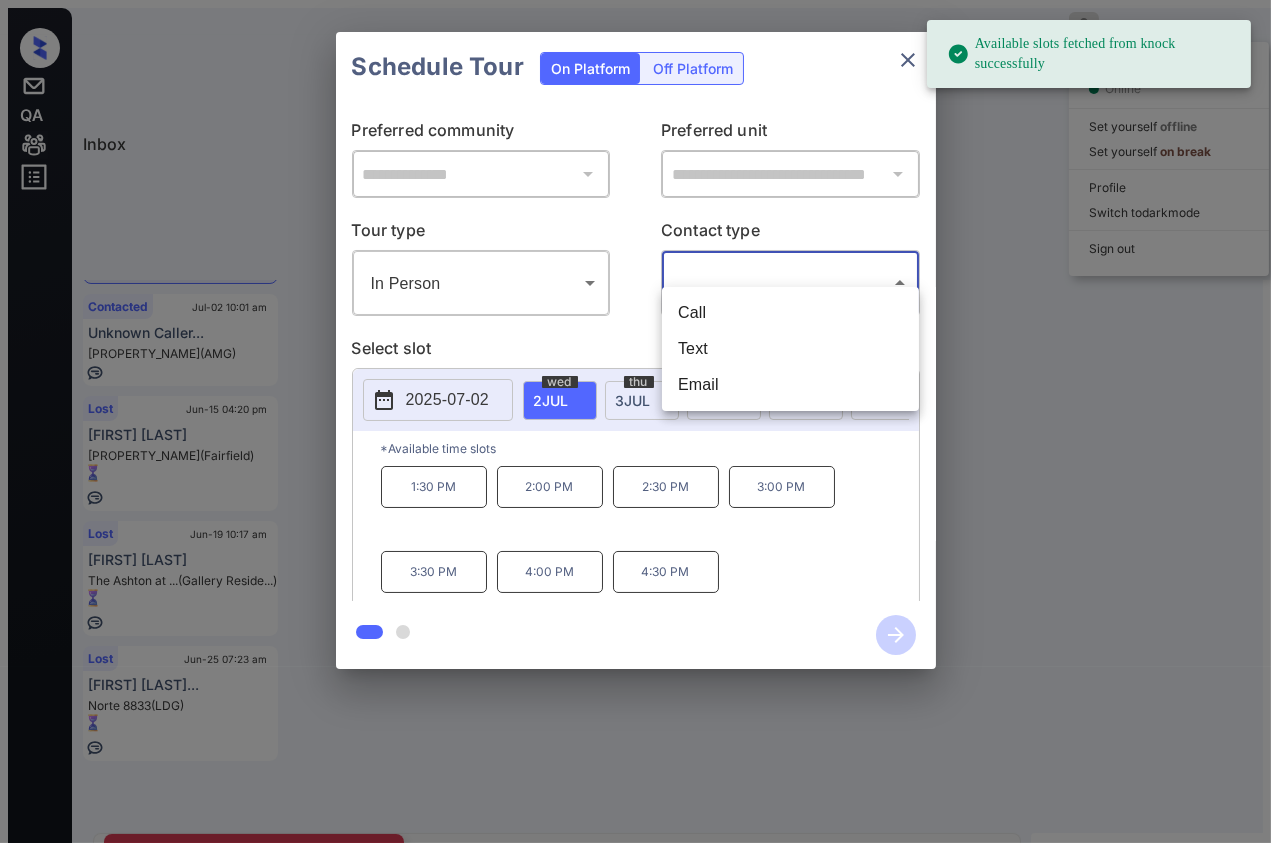 click on "Available slots fetched from knock successfully Inbox Danielle Dela Cruz Online Set yourself   offline Set yourself   on break Profile Switch to  dark  mode Sign out Contacted Jul-02 10:00 am   Phone Lead Griffis North ...  (Griffis Reside...) Contacted Jul-02 10:00 am   David Snyder West End Lodge  (RR Living) Contacted Jul-02 10:01 am   Unknown Caller... The Canvas  (AMG) Lost Jun-15 04:20 pm   Lisa Duran Axis Admiral's...  (Fairfield) Lost Jun-19 10:17 am   Judith Laloi The Ashton at ...  (Gallery Reside...) Lost Jun-25 07:23 am   Lacresha Thoma... Norte 8833  (LDG) Contacted Lost Lead Sentiment: Angry Upon sliding the acknowledgement:  Lead will move to lost stage. * ​ SMS and call option will be set to opt out. AFM will be turned off for the lead. Kelsey New Message Agent Lead created via zuma-chatbot in Inbound stage. Jul 01, 2025 04:27 pm A New Message Zuma Lead transferred to leasing agent: kelsey Jul 01, 2025 04:27 pm  Sync'd w  knock Z New Message Agent Re-enquiry created Jul 01, 2025 04:27 pm A" at bounding box center [635, 429] 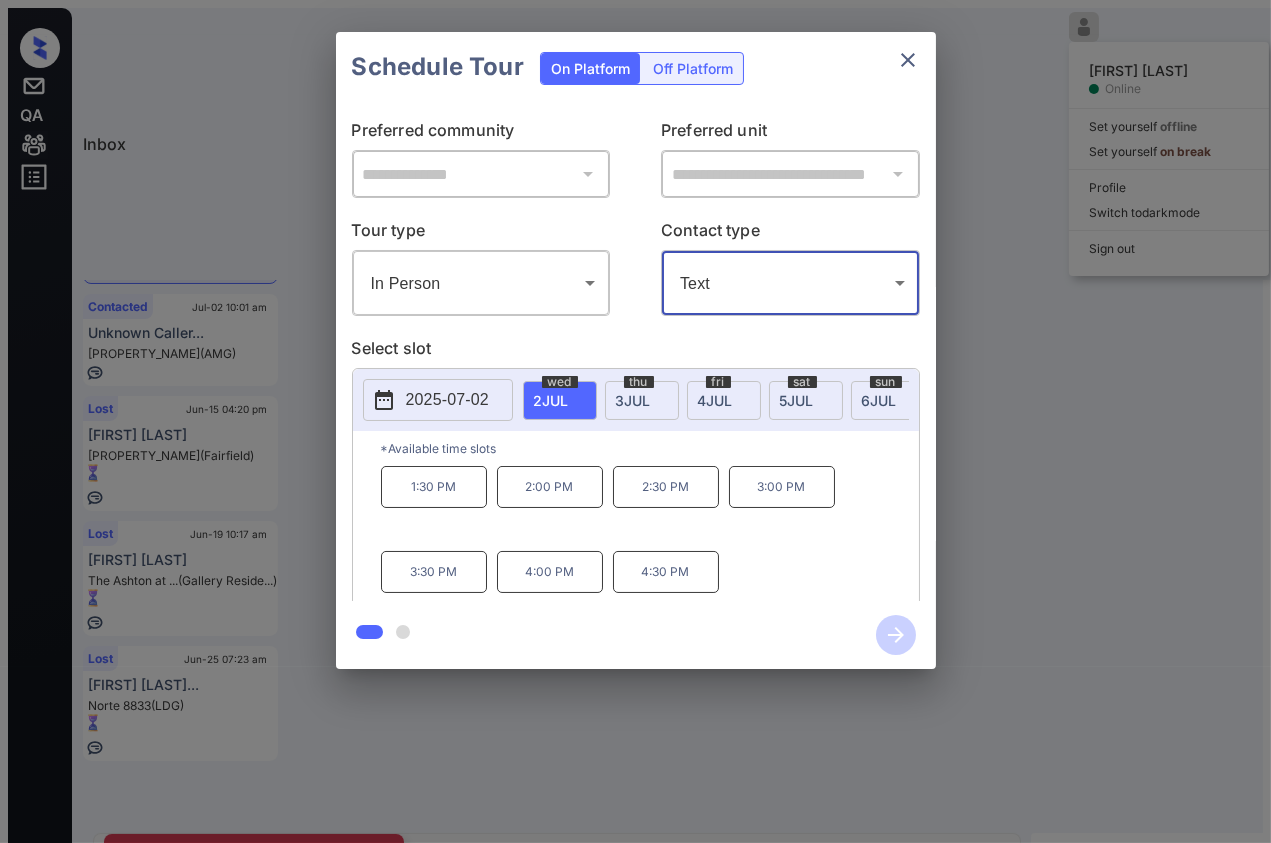 click on "3:00 PM" at bounding box center [782, 487] 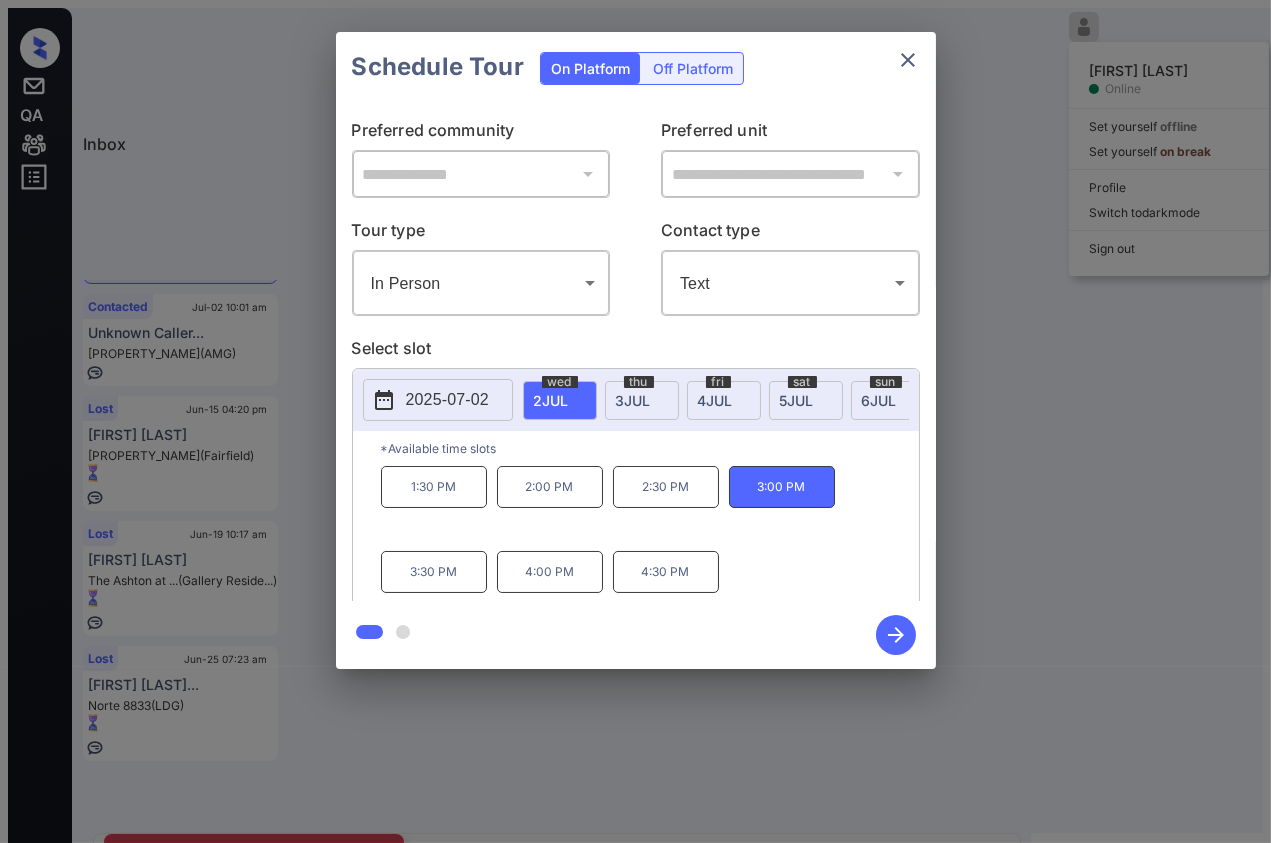 click at bounding box center [896, 635] 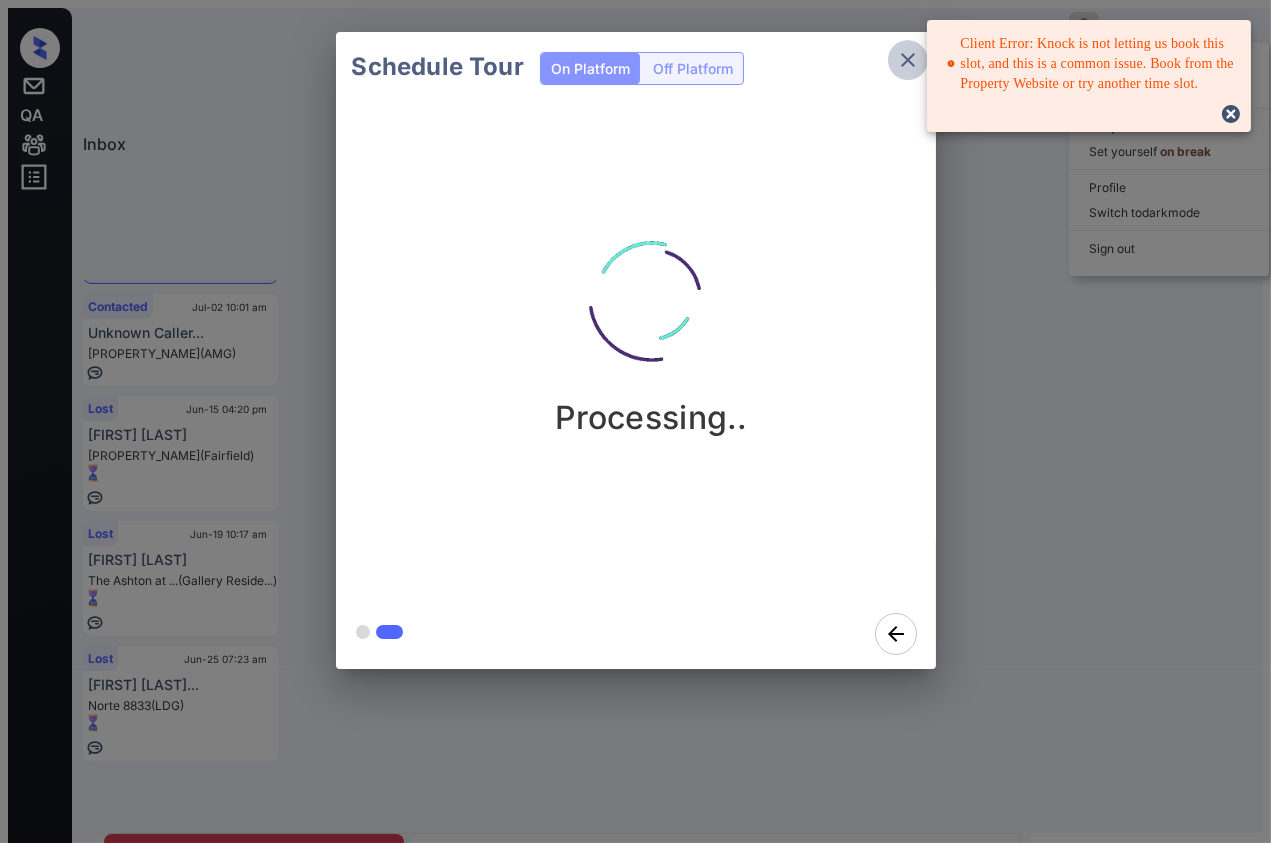 click at bounding box center [908, 60] 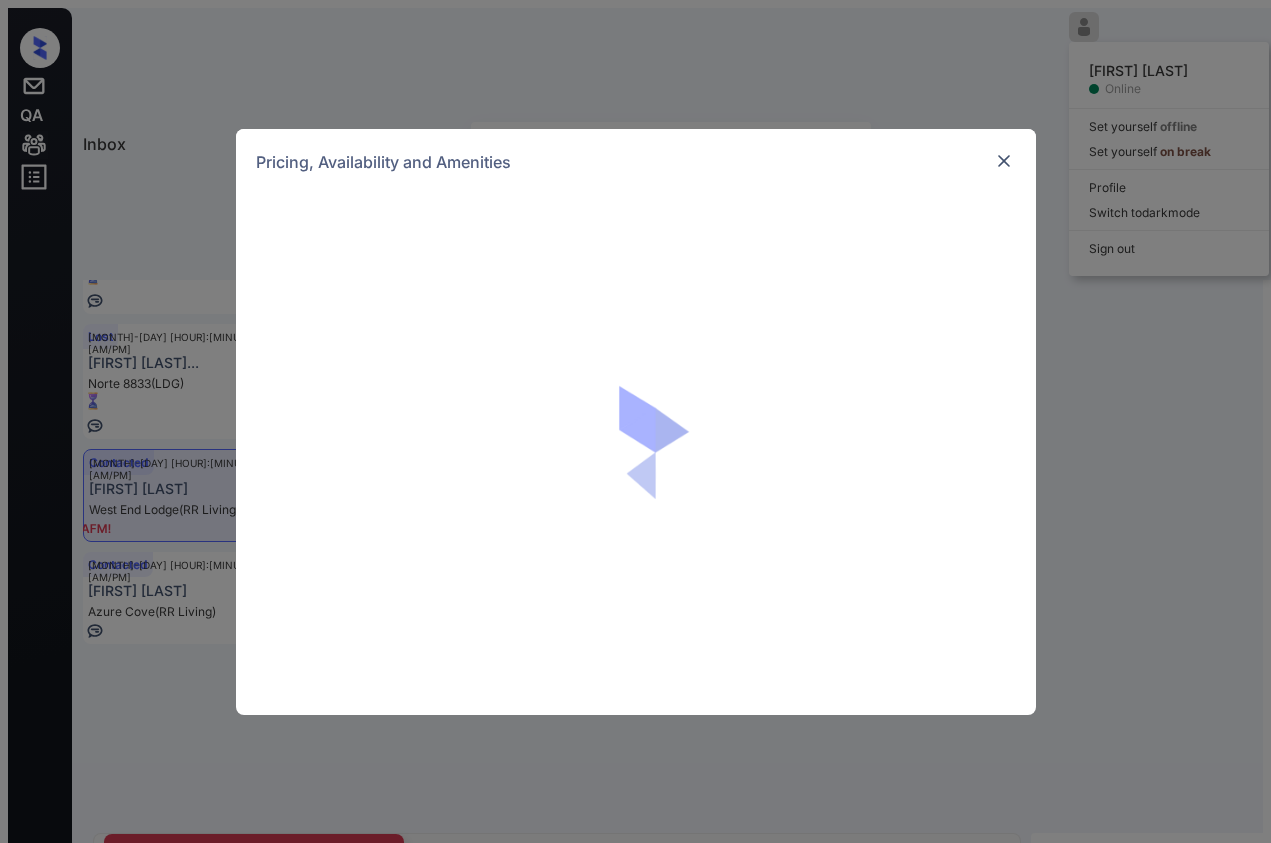 scroll, scrollTop: 0, scrollLeft: 0, axis: both 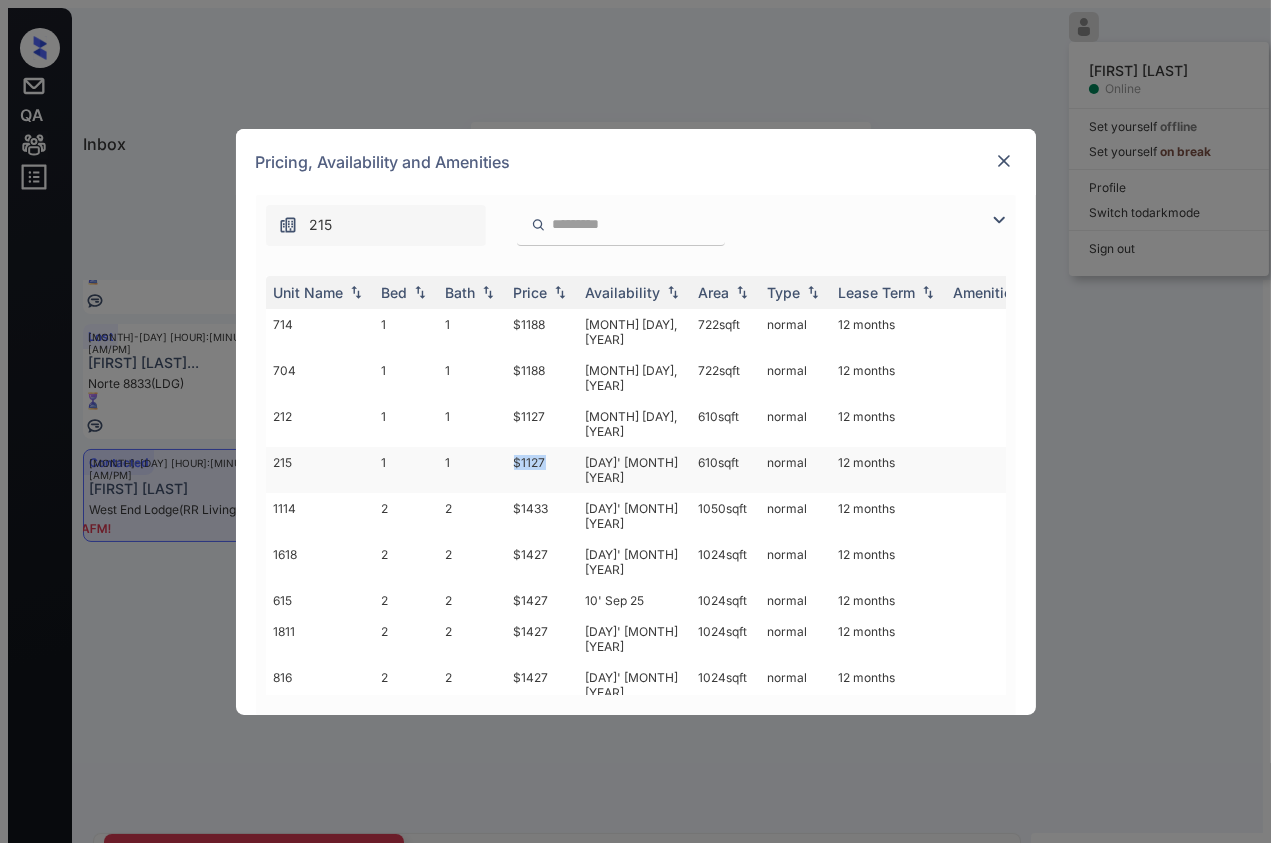 drag, startPoint x: 512, startPoint y: 410, endPoint x: 552, endPoint y: 413, distance: 40.112343 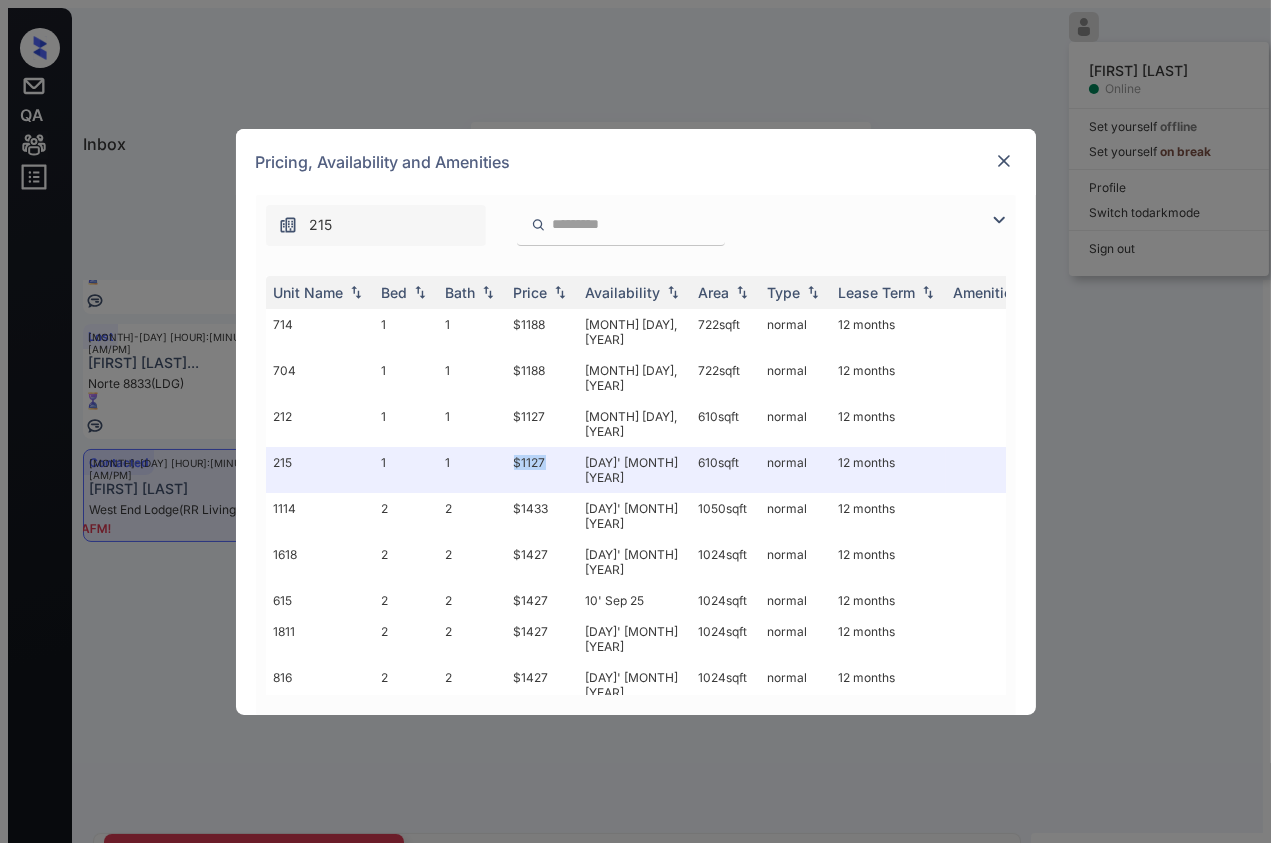 click at bounding box center [1004, 161] 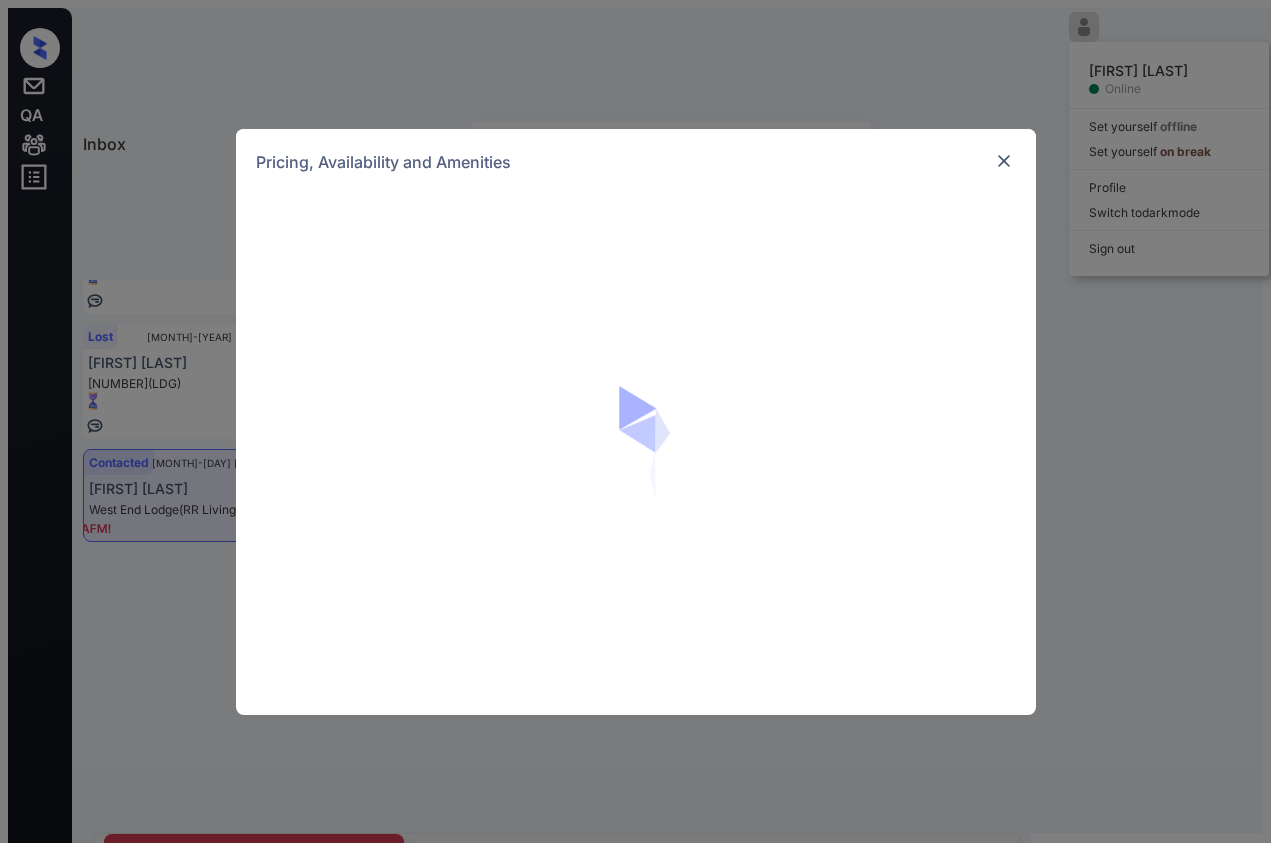 scroll, scrollTop: 0, scrollLeft: 0, axis: both 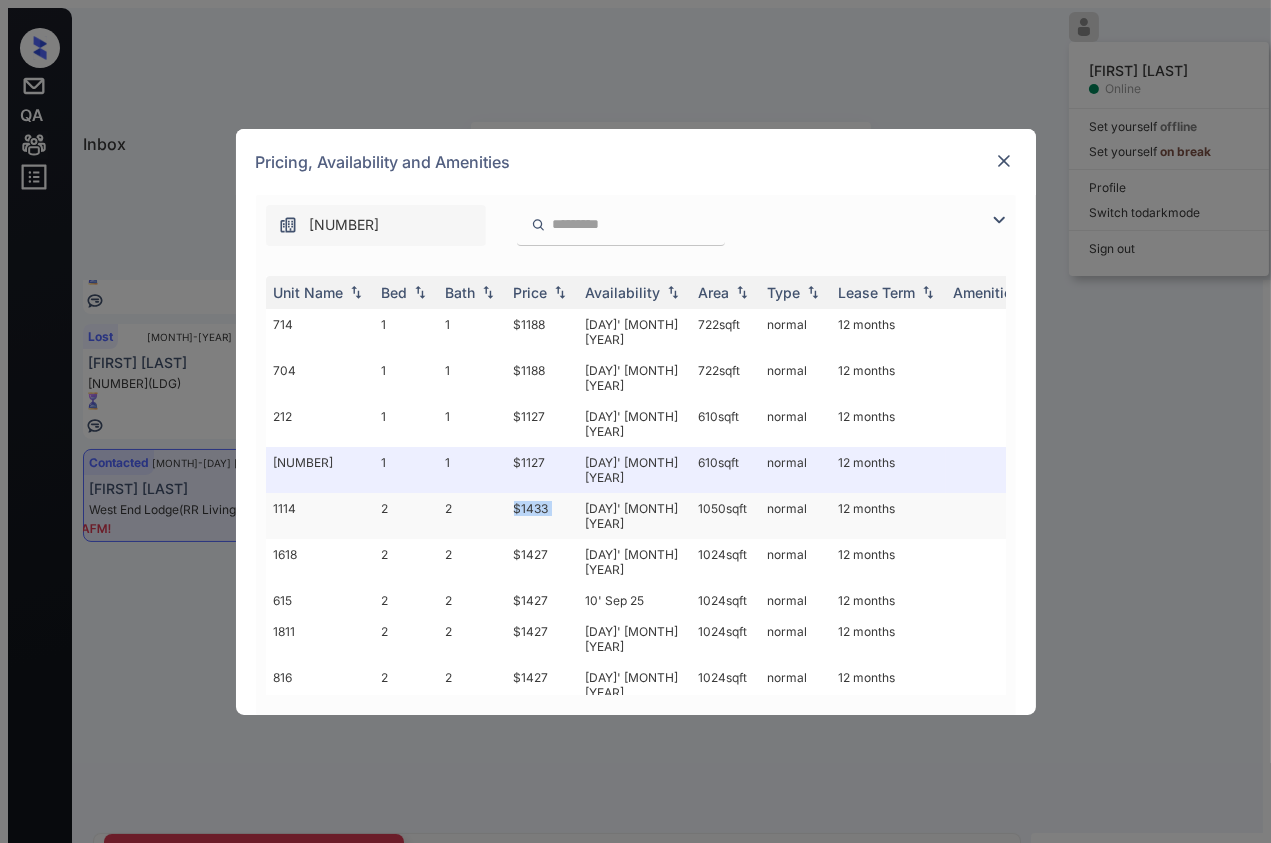 drag, startPoint x: 499, startPoint y: 437, endPoint x: 588, endPoint y: 438, distance: 89.005615 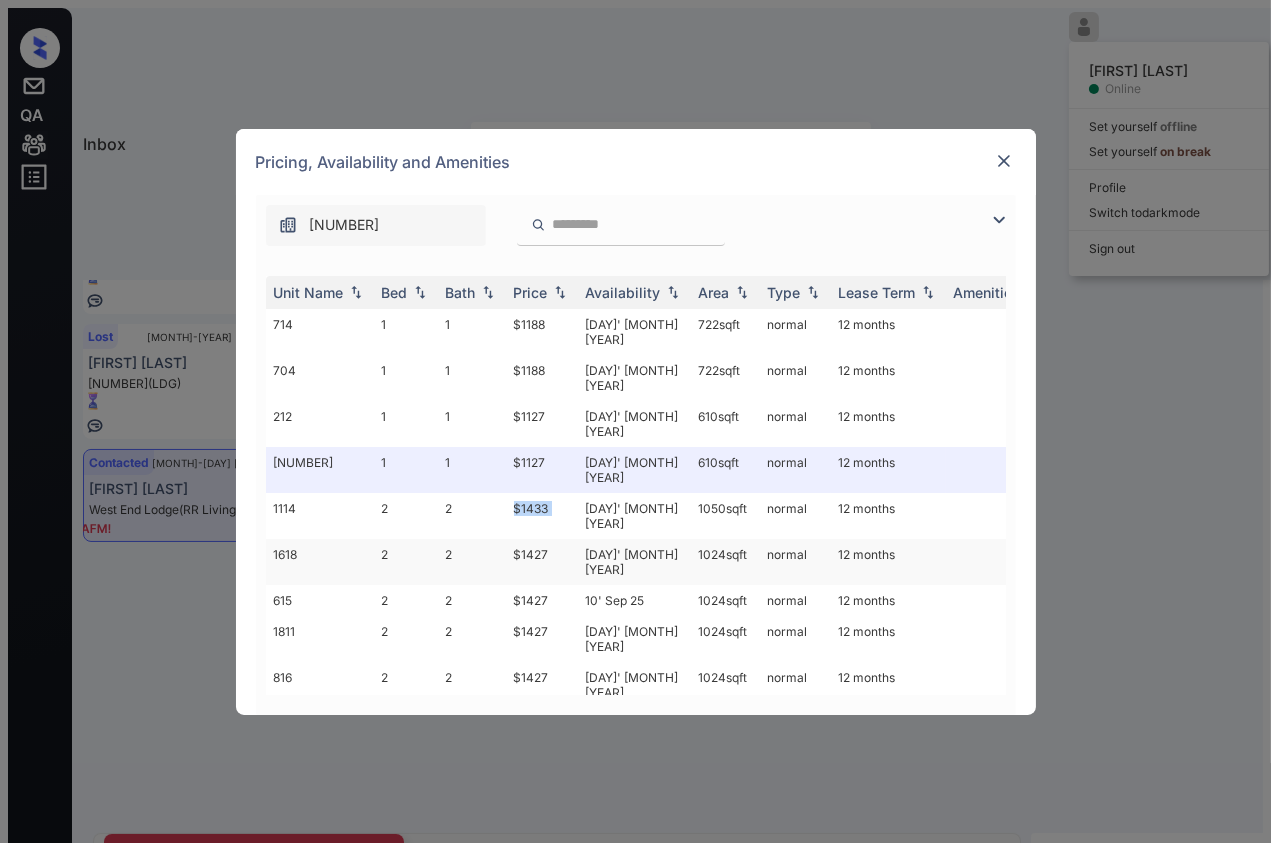 copy on "$1433" 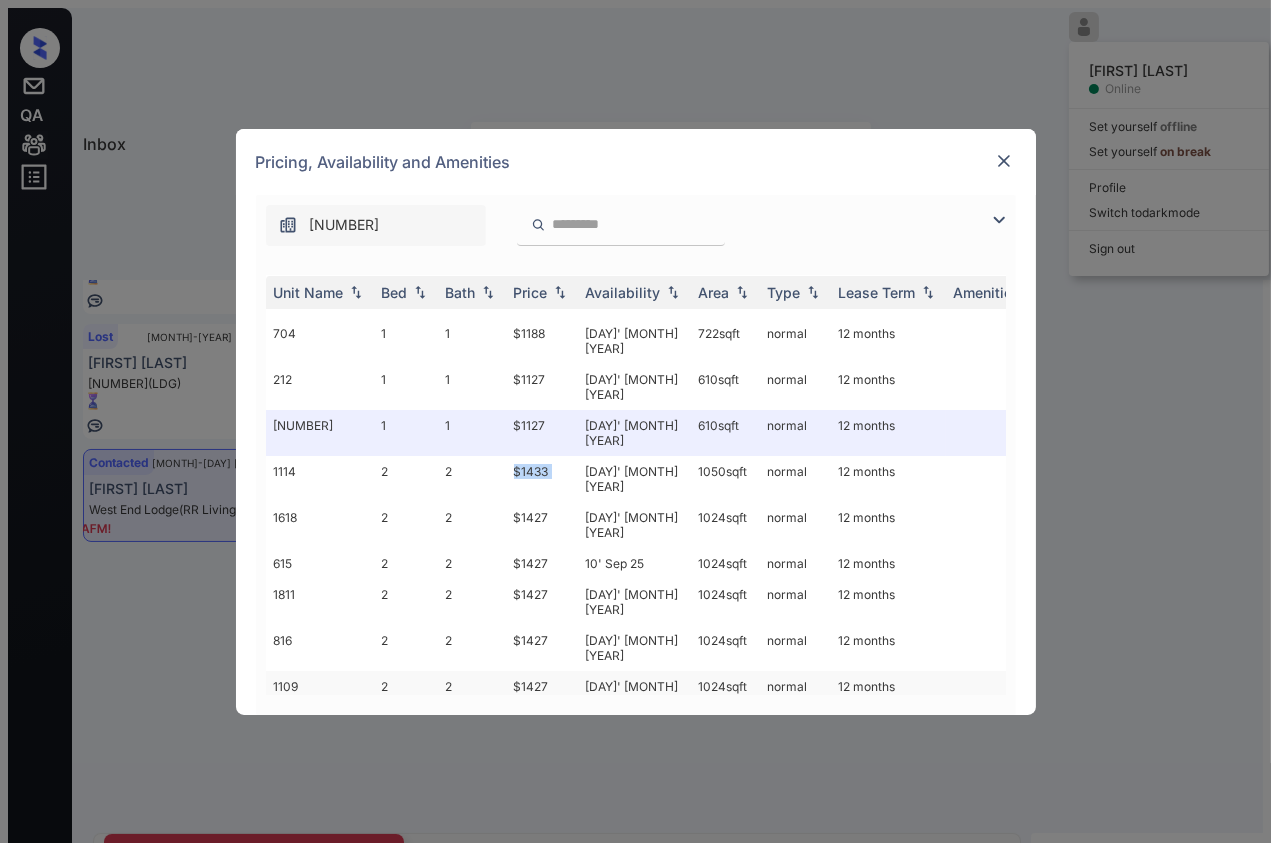 scroll, scrollTop: 0, scrollLeft: 0, axis: both 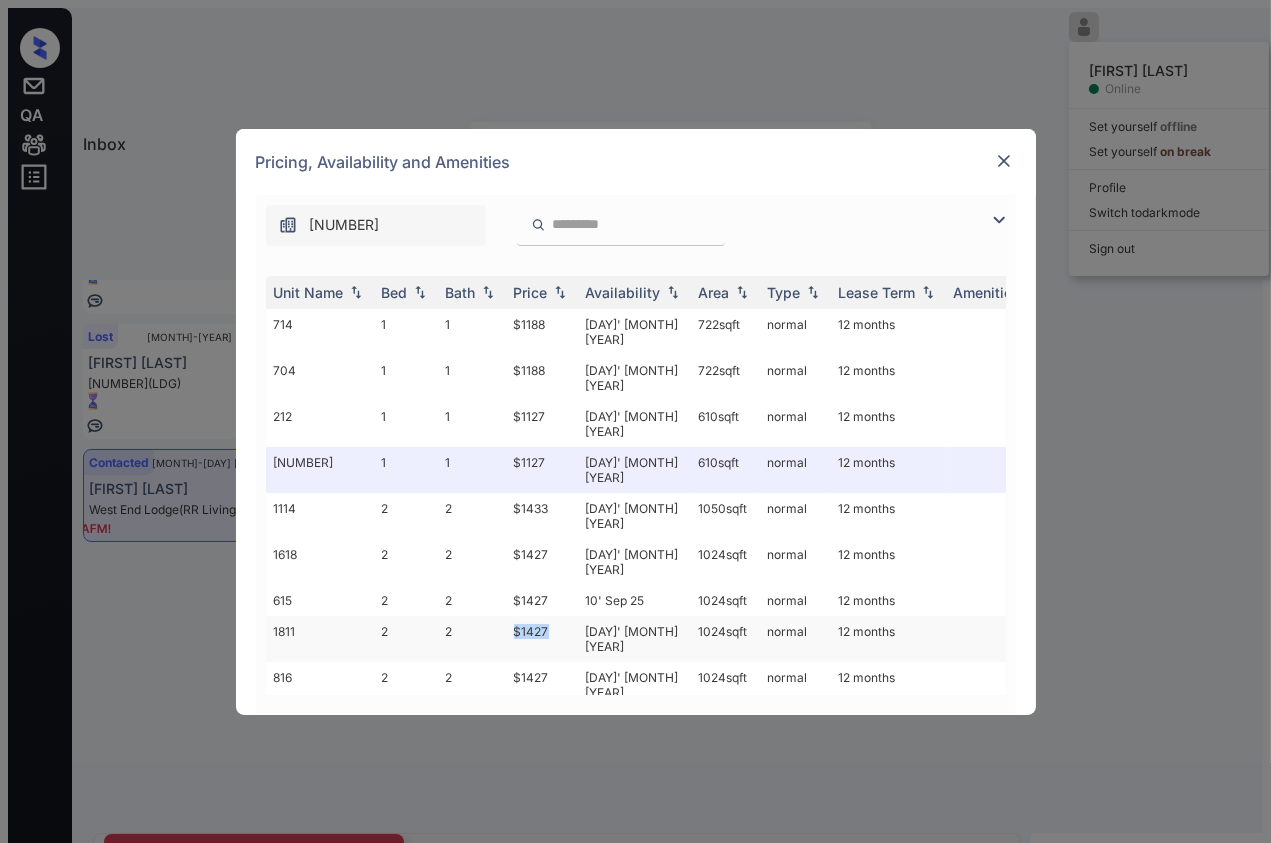 drag, startPoint x: 516, startPoint y: 538, endPoint x: 560, endPoint y: 532, distance: 44.407207 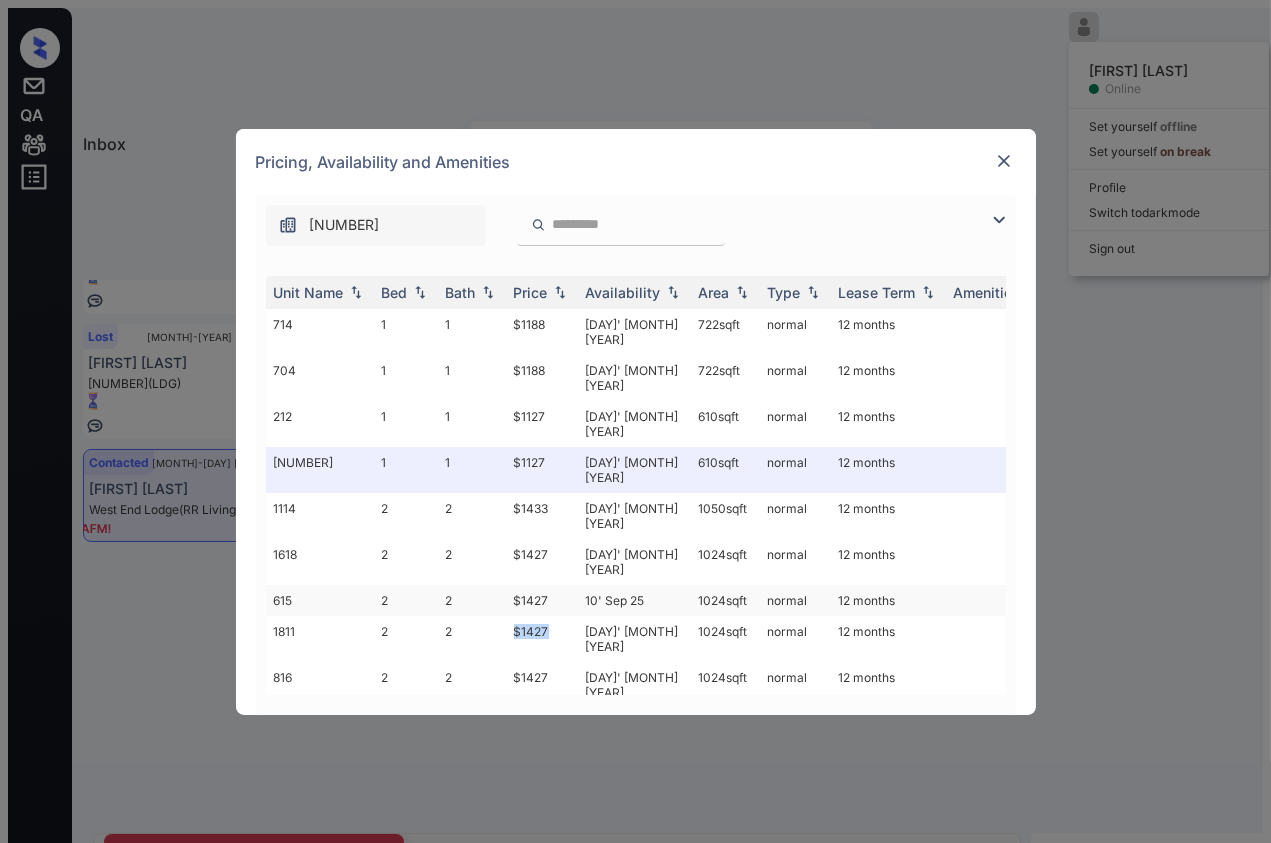 copy on "$1427" 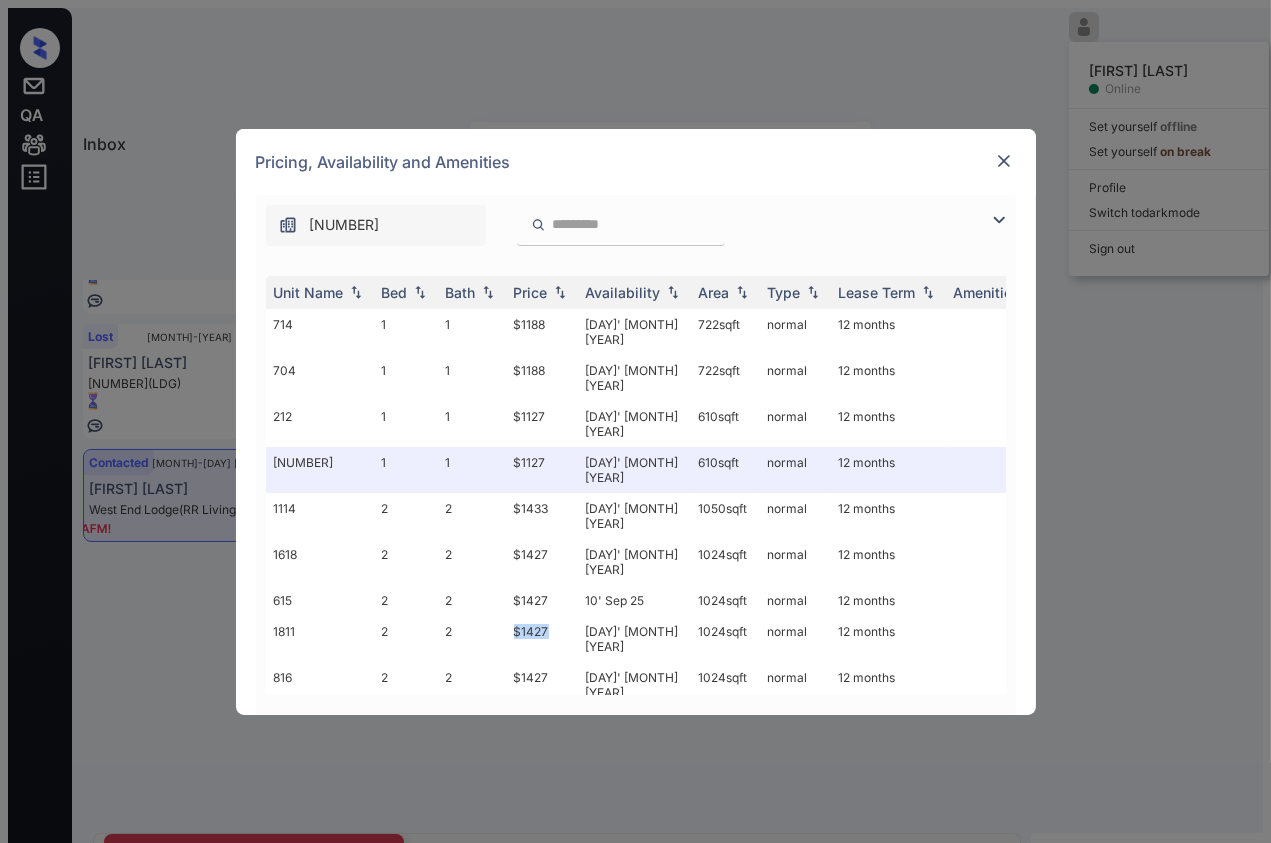 click at bounding box center [1004, 161] 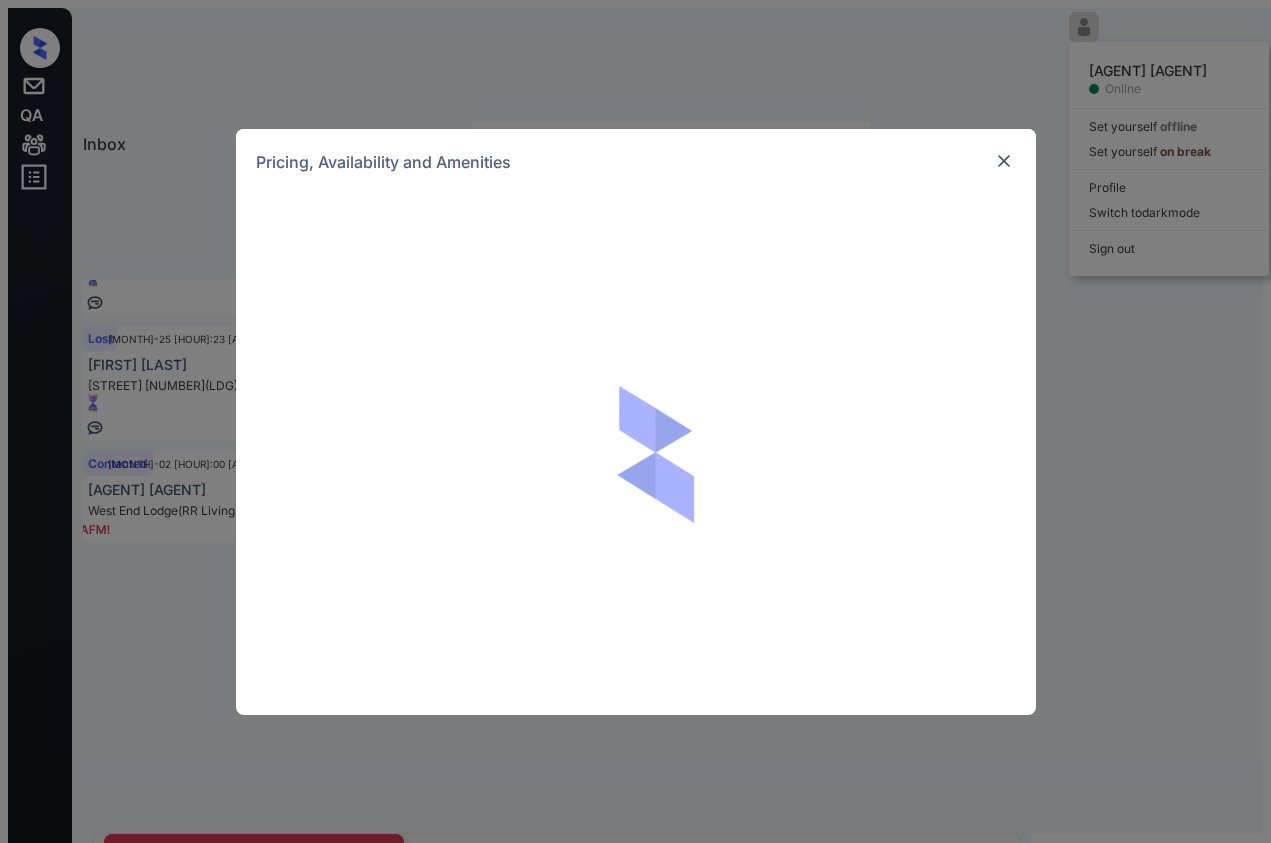 scroll, scrollTop: 0, scrollLeft: 0, axis: both 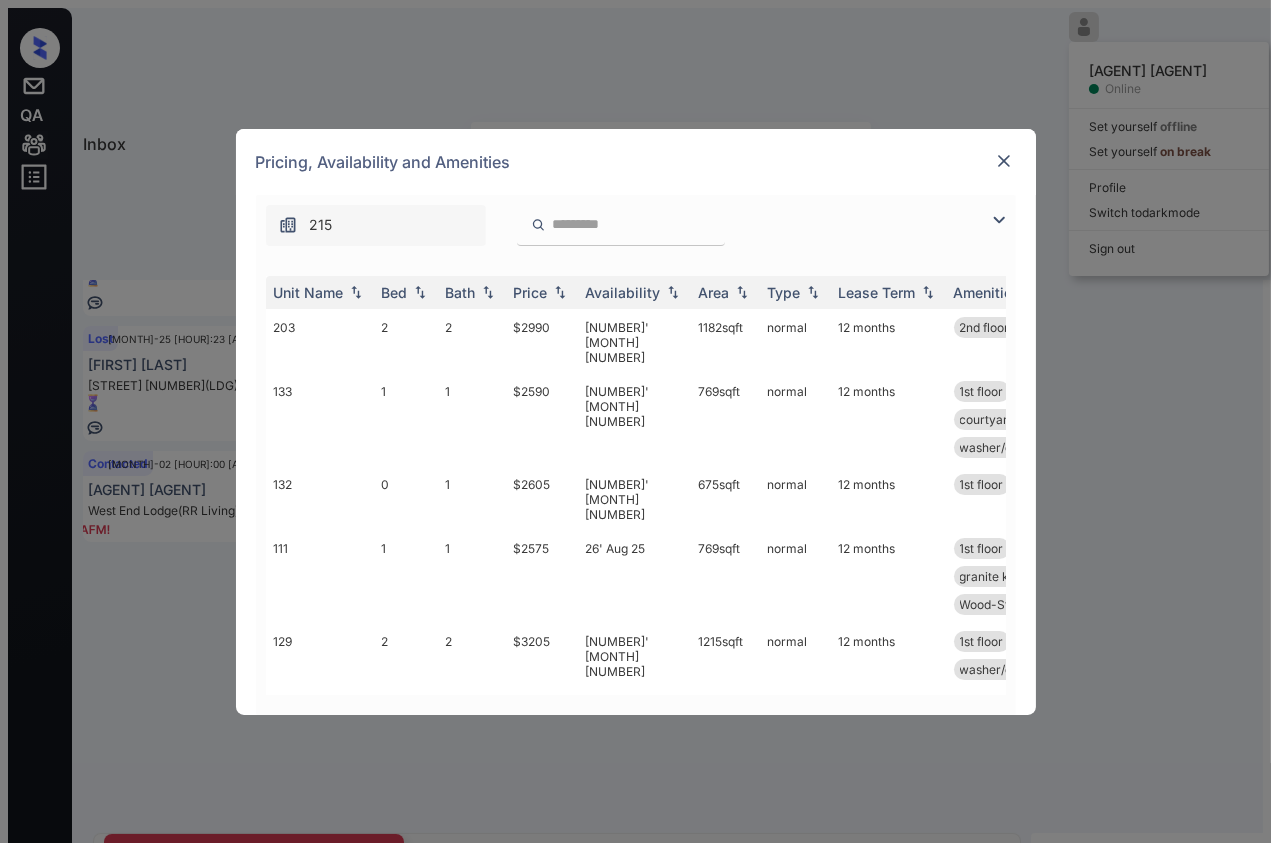click at bounding box center [1004, 161] 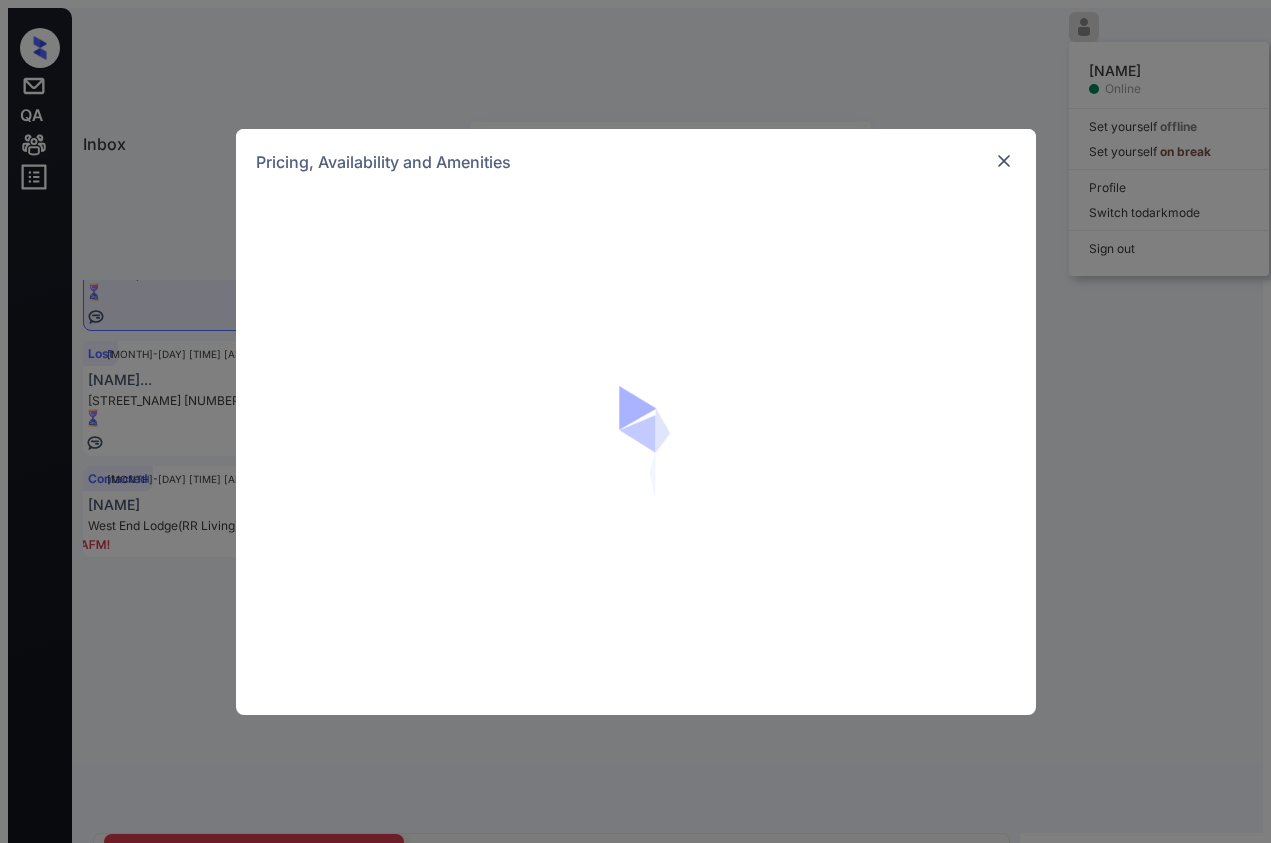 scroll, scrollTop: 0, scrollLeft: 0, axis: both 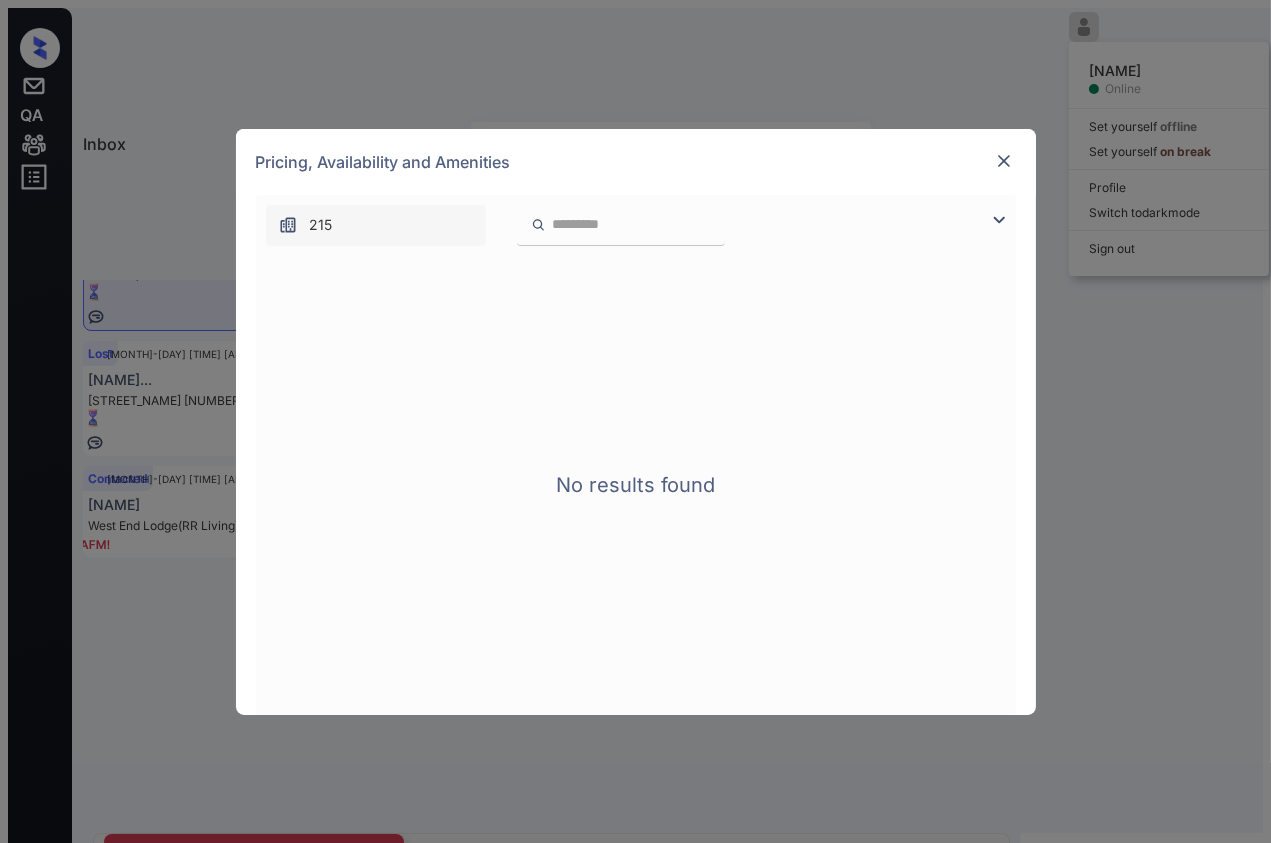 click at bounding box center [1004, 161] 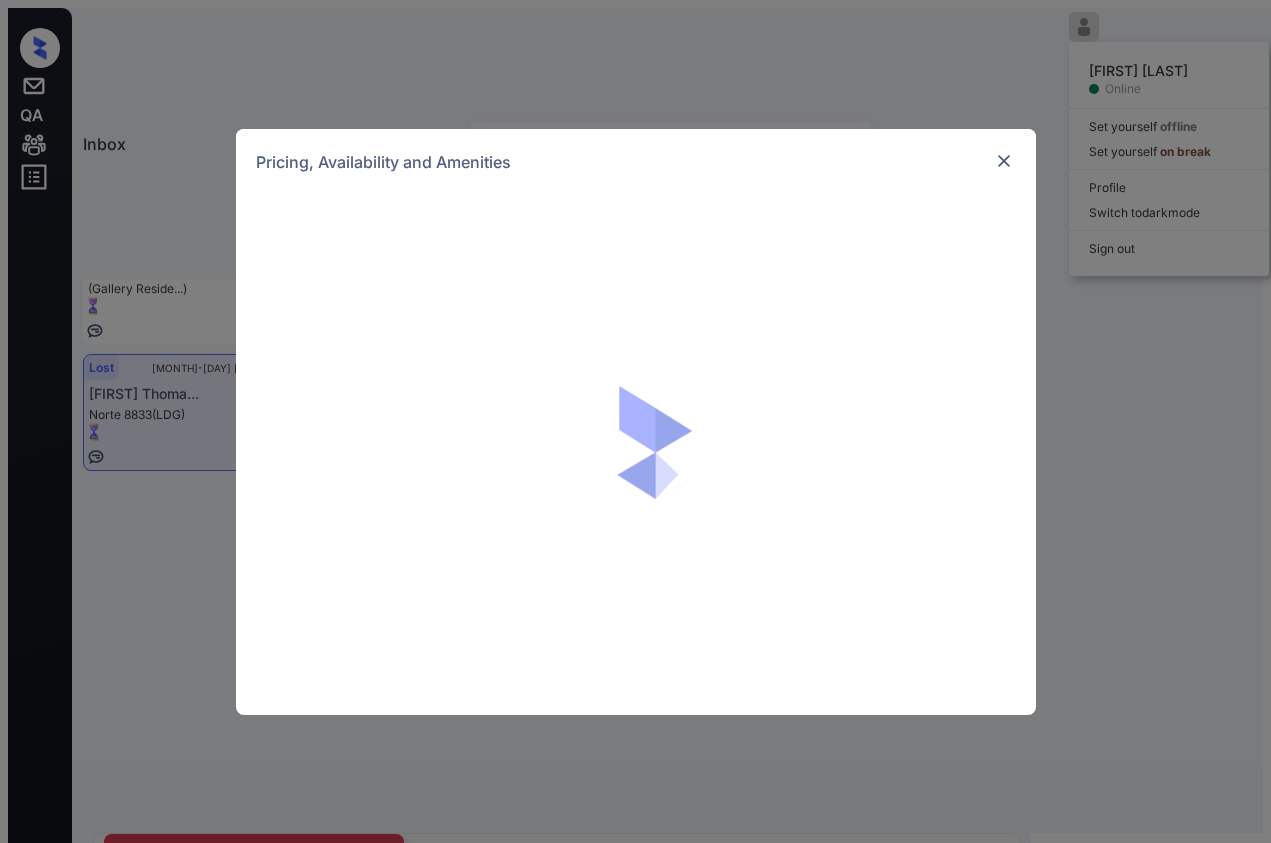 scroll, scrollTop: 0, scrollLeft: 0, axis: both 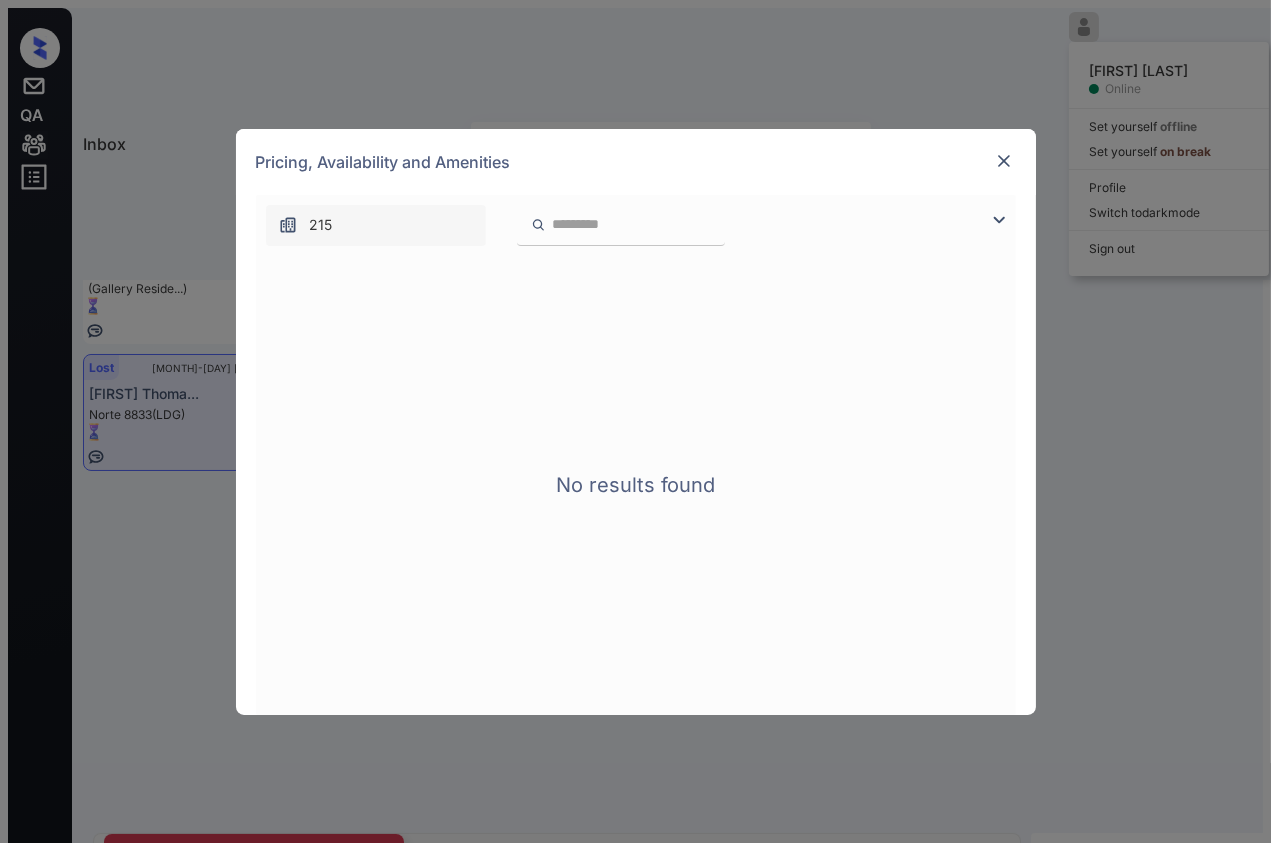 click at bounding box center [1004, 161] 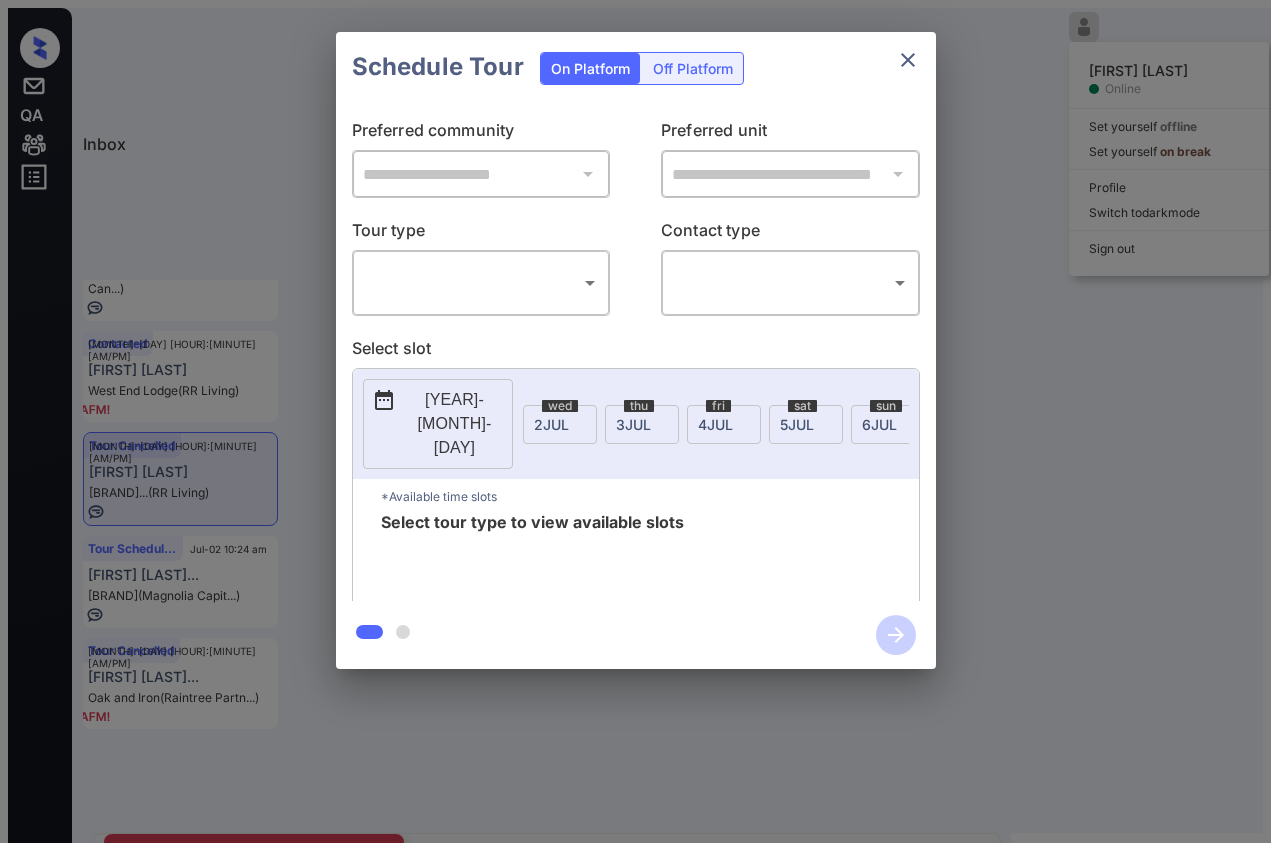 scroll, scrollTop: 0, scrollLeft: 0, axis: both 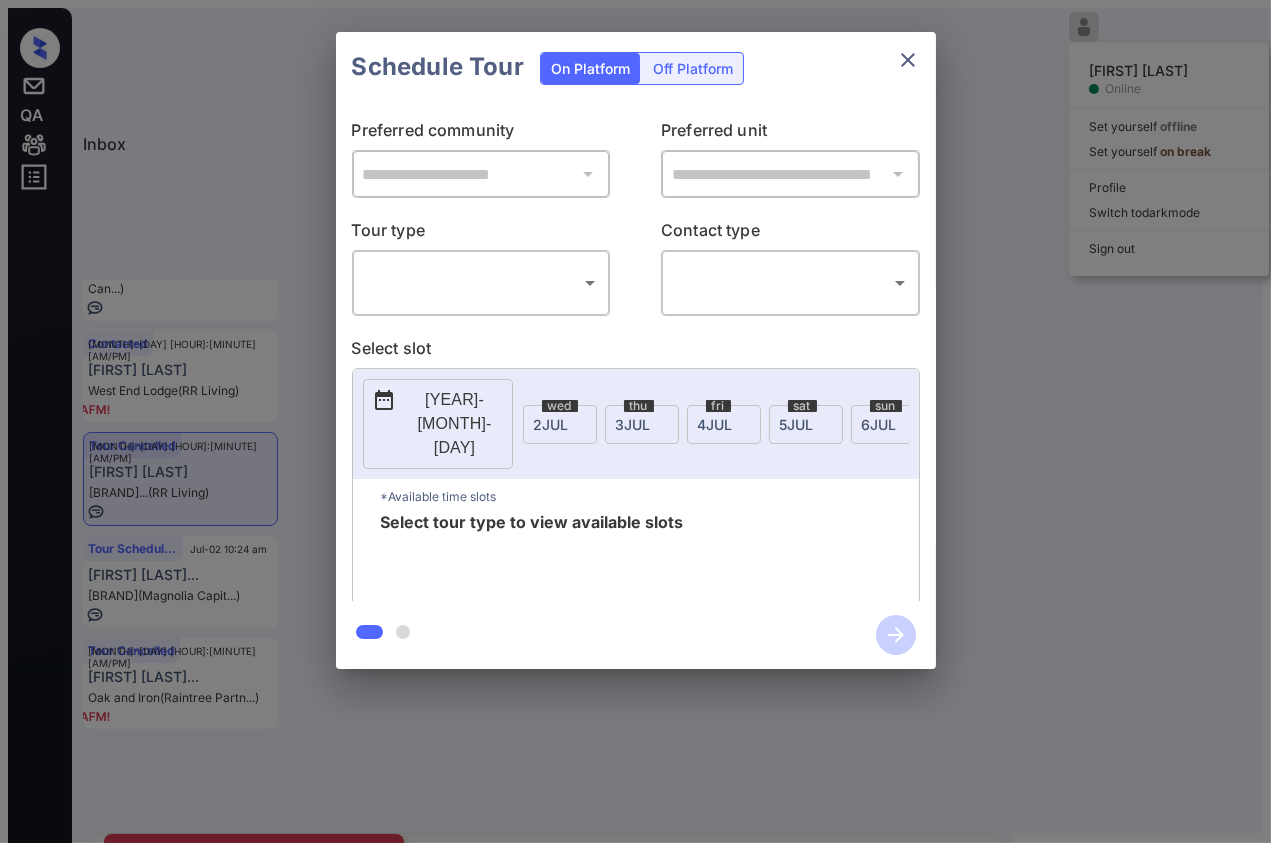 click on "Inbox Danielle Dela Cruz Online Set yourself   offline Set yourself   on break Profile Switch to  dark  mode Sign out Lost Jun-09 10:04 am   Briana Wreh 3 Springs Apar...  (LDG Multifamil...) Lost Jul-02 10:15 am   Manjinder Sing... Falconcrest Vi...  (Mainstreet Can...) Contacted Jul-02 10:16 am   David Snyder West End Lodge  (RR Living) Tour Cancelled Jul-02 10:23 am   Rawan Shurbjy Falls at Sprin...  (RR Living) Tour Scheduled Jul-02 10:24 am   Taylor Schaefe... Preston View  (Magnolia Capit...) Tour Cancelled Jul-02 10:32 am   Katherine Kour... Oak and Iron   (Raintree Partn...) Tour Cancelled Lost Lead Sentiment: Angry Upon sliding the acknowledgement:  Lead will move to lost stage. * ​ SMS and call option will be set to opt out. AFM will be turned off for the lead. Kelsey New Message Agent Lead created via zuma-chatbot in Inbound stage. Jun 26, 2025 10:38 am A New Message Zuma Lead transferred to leasing agent: kelsey Jun 26, 2025 10:38 am  Sync'd w  knock Z New Message Agent Jun 26, 2025 10:38 am A A" at bounding box center (635, 429) 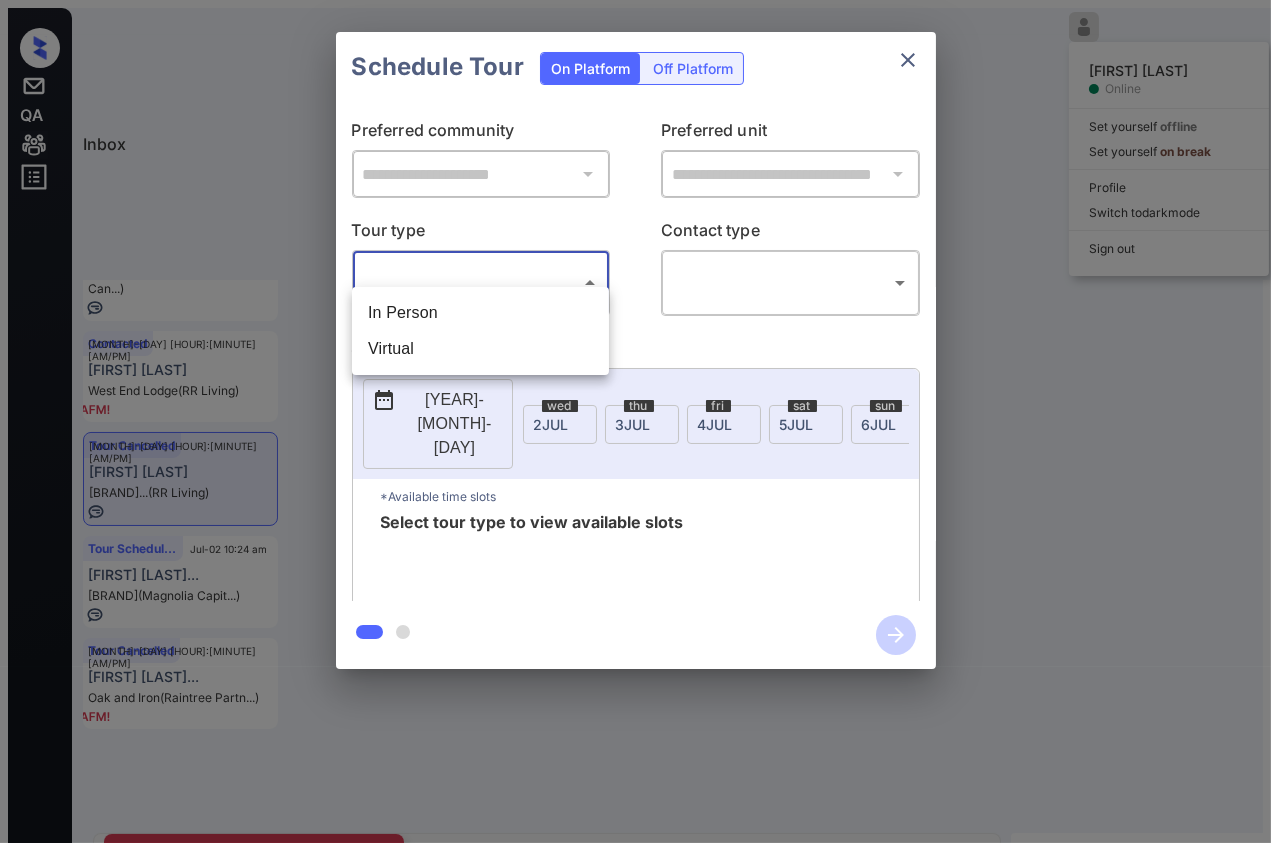 click on "In Person" at bounding box center [480, 313] 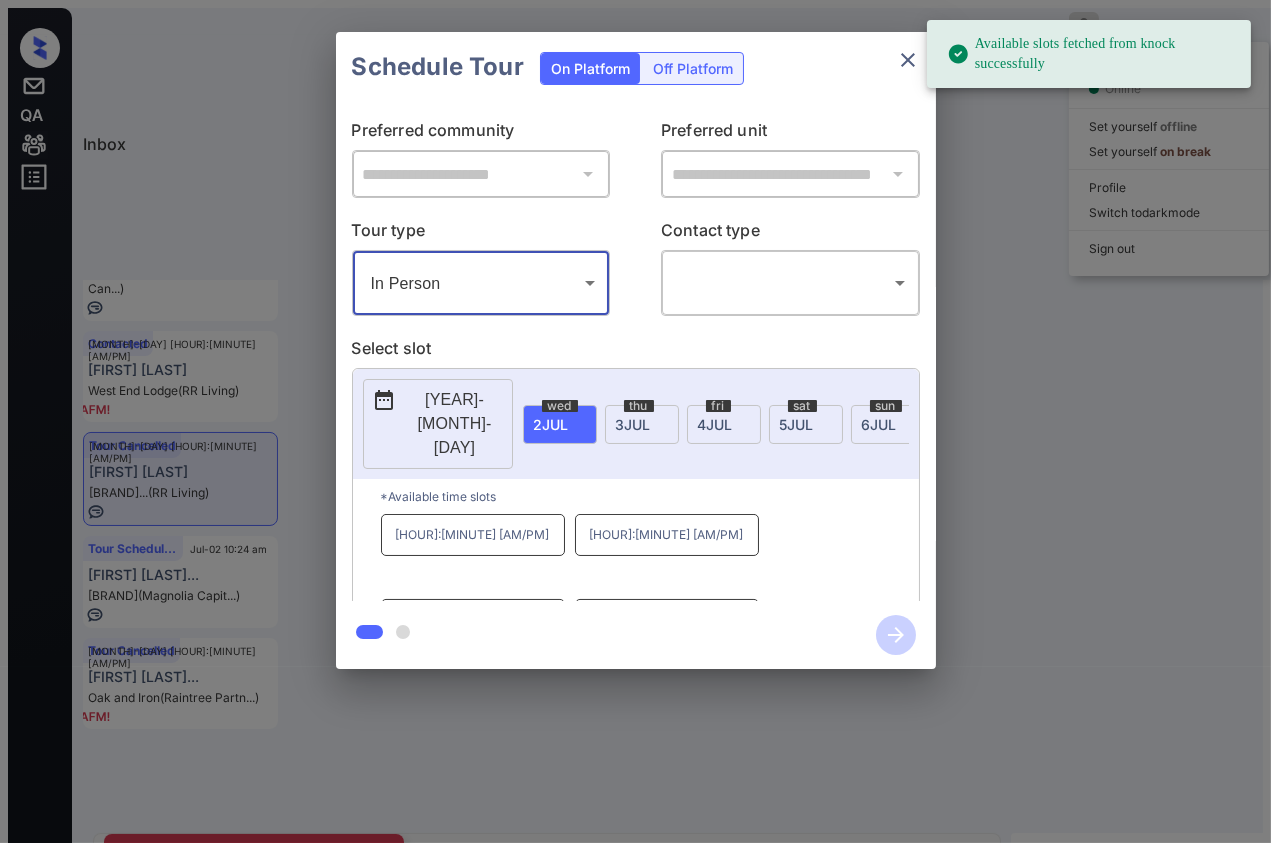 drag, startPoint x: 914, startPoint y: 40, endPoint x: 905, endPoint y: 49, distance: 12.727922 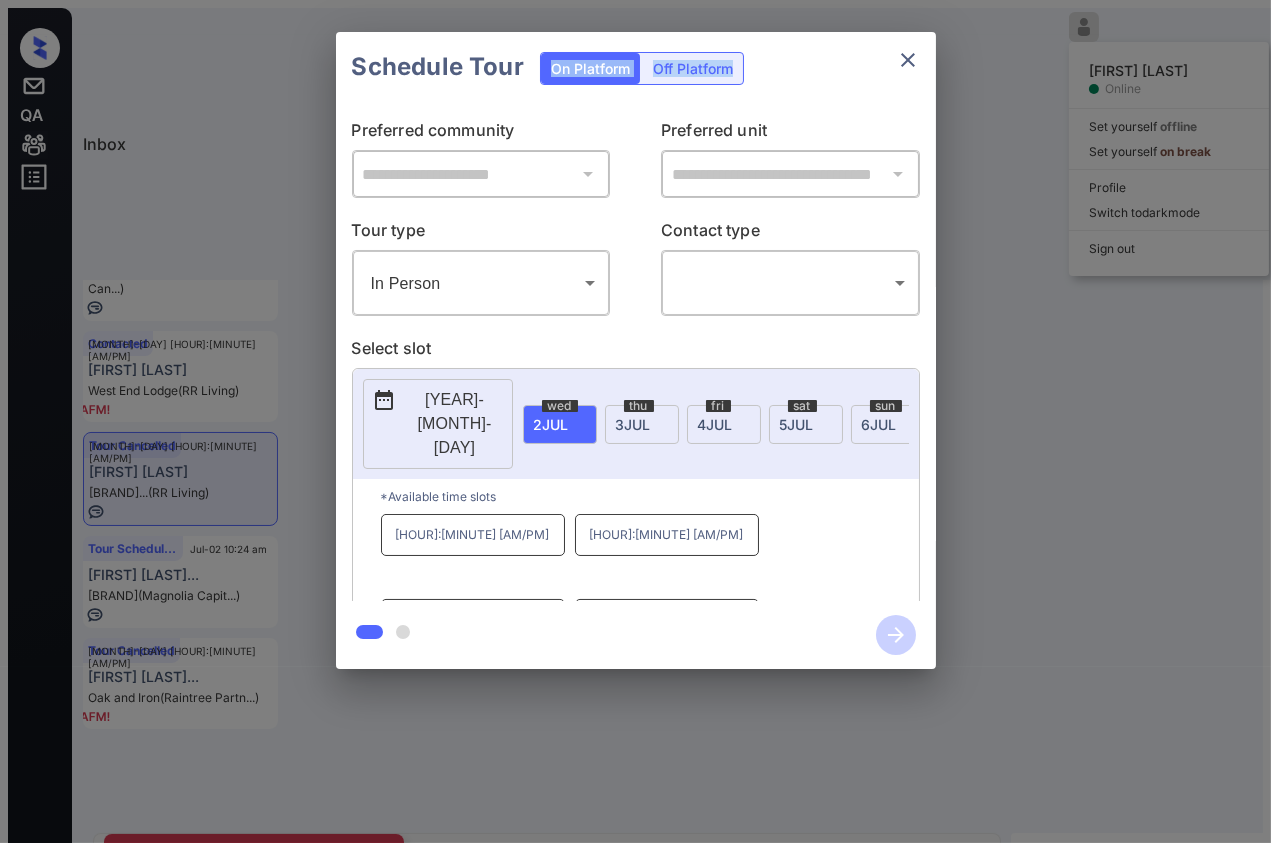 click at bounding box center [908, 60] 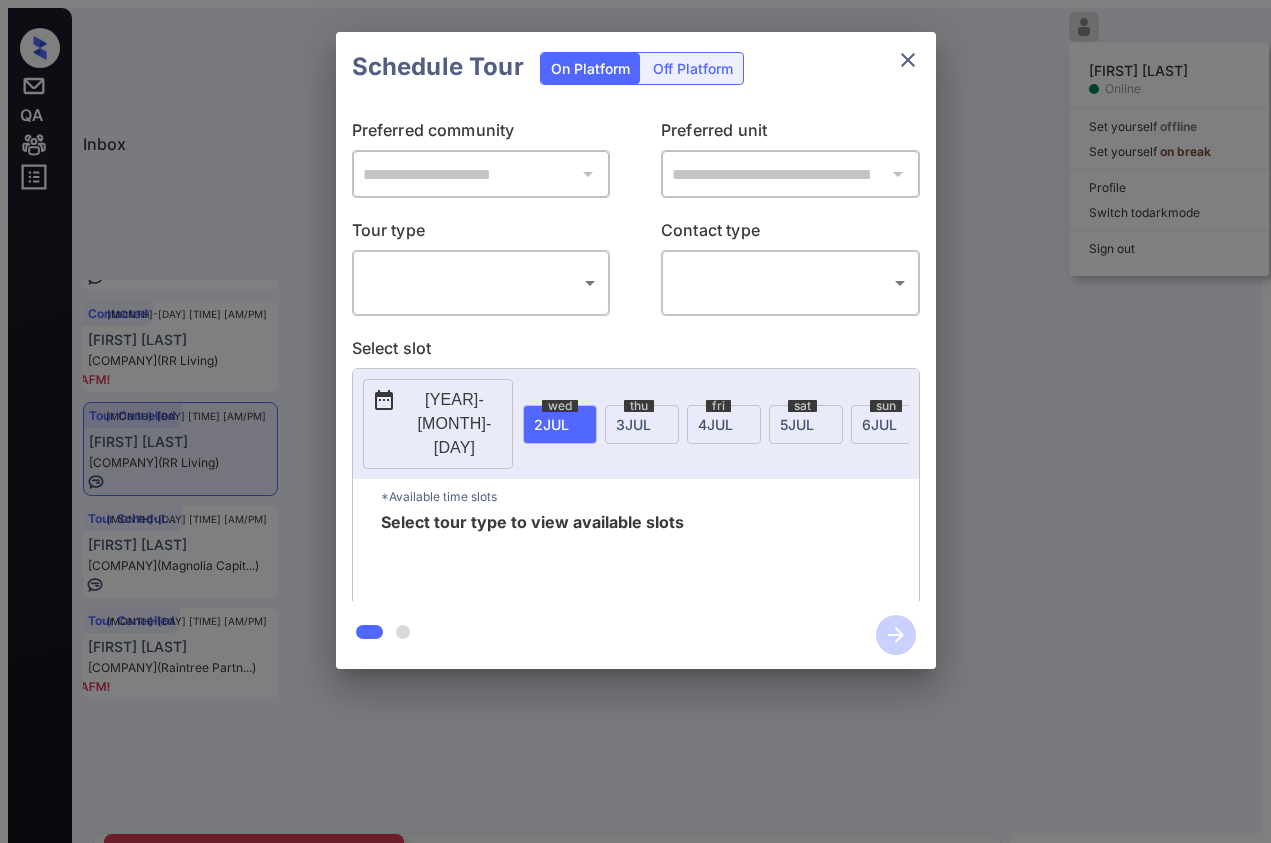 scroll, scrollTop: 0, scrollLeft: 0, axis: both 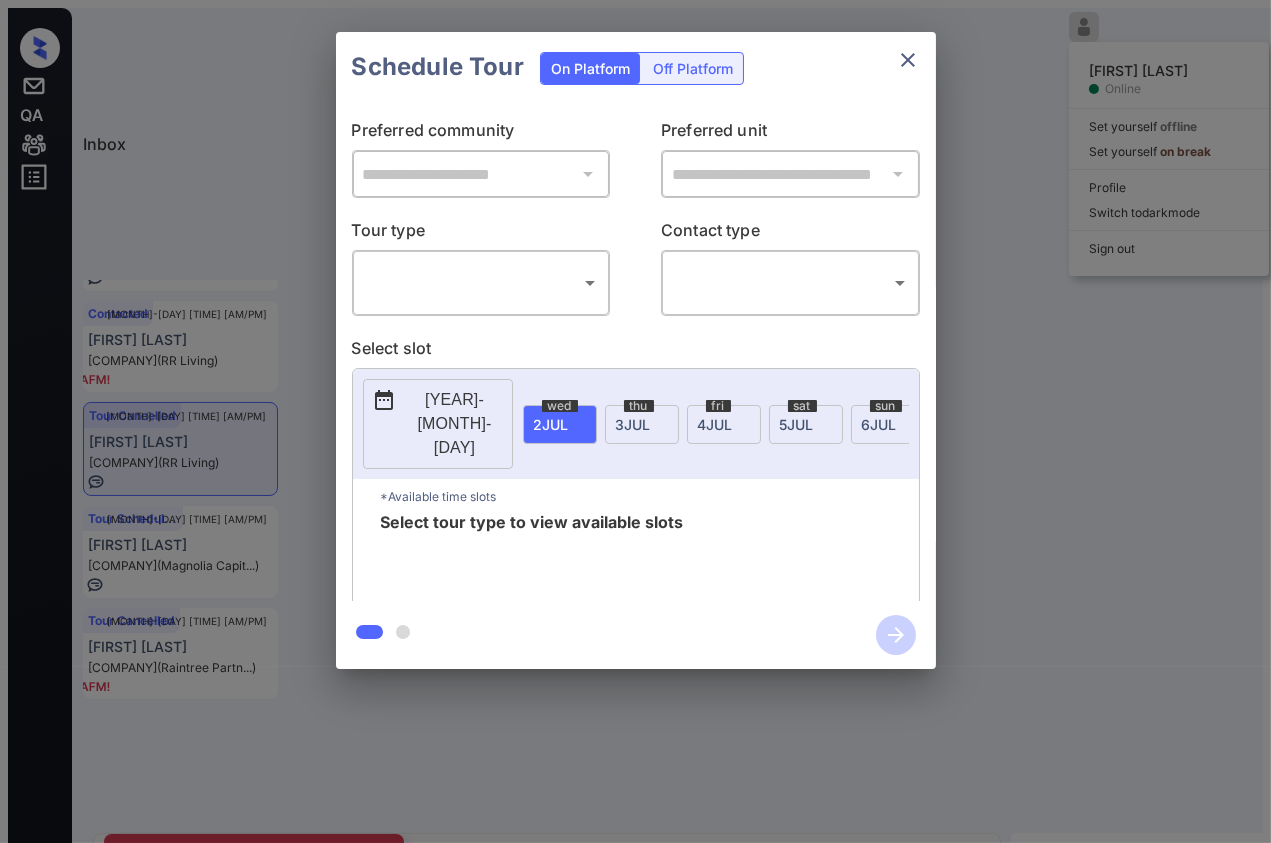 click on "Inbox [PERSON] [PERSON] Online Set yourself   offline Set yourself   on break Profile Switch to  dark  mode Sign out Lost [MONTH]-[DAY] [TIME]   [PERSON] [PERSON]  (LDG Multifamil...) Lost [MONTH]-[DAY] [TIME]   [PERSON] [PERSON]  (Mainstreet Can...) Contacted [MONTH]-[DAY] [TIME]   [PERSON] [PERSON] [PERSON]  (RR Living) Tour Cancelled [MONTH]-[DAY] [TIME]   [PERSON] [PERSON] [PERSON]  (RR Living) Tour Scheduled [MONTH]-[DAY] [TIME]   [PERSON] [PERSON] [PERSON]  (Magnolia Capit...) Tour Cancelled [MONTH]-[DAY] [TIME]   [PERSON] [PERSON] [PERSON]  (Raintree Partn...) Tour Cancelled Lost Lead Sentiment: Angry Upon sliding the acknowledgement:  Lead will move to lost stage. * ​ SMS and call option will be set to opt out. AFM will be turned off for the lead. [PERSON] New Message Agent Lead created via zuma-chatbot in Inbound stage. [MONTH] 26, 2025 [TIME] A New Message Zuma Lead transferred to leasing agent: [PERSON] [MONTH] 26, 2025 [TIME]  Sync'd w  knock Z New Message Agent [MONTH] 26, 2025 [TIME] A A" at bounding box center [635, 429] 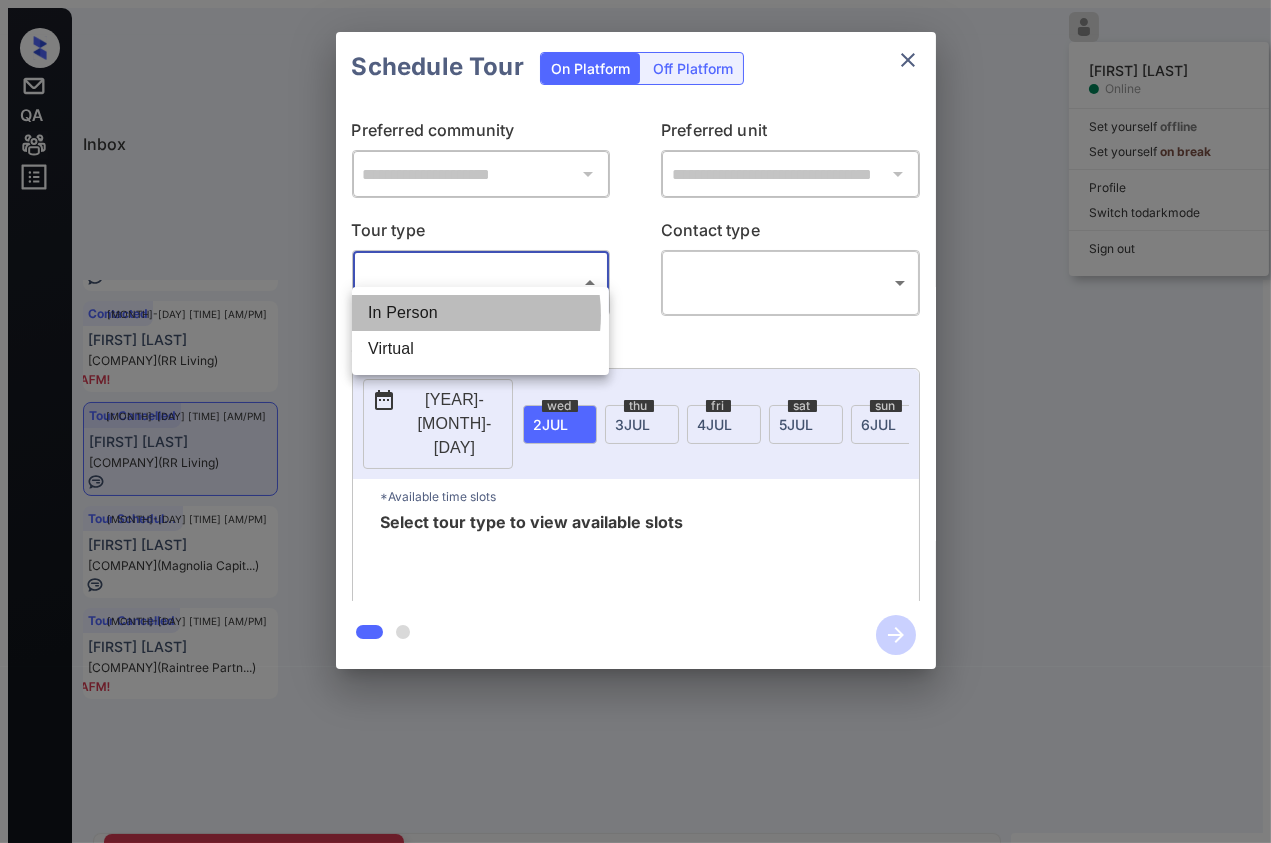 click on "In Person" at bounding box center [480, 313] 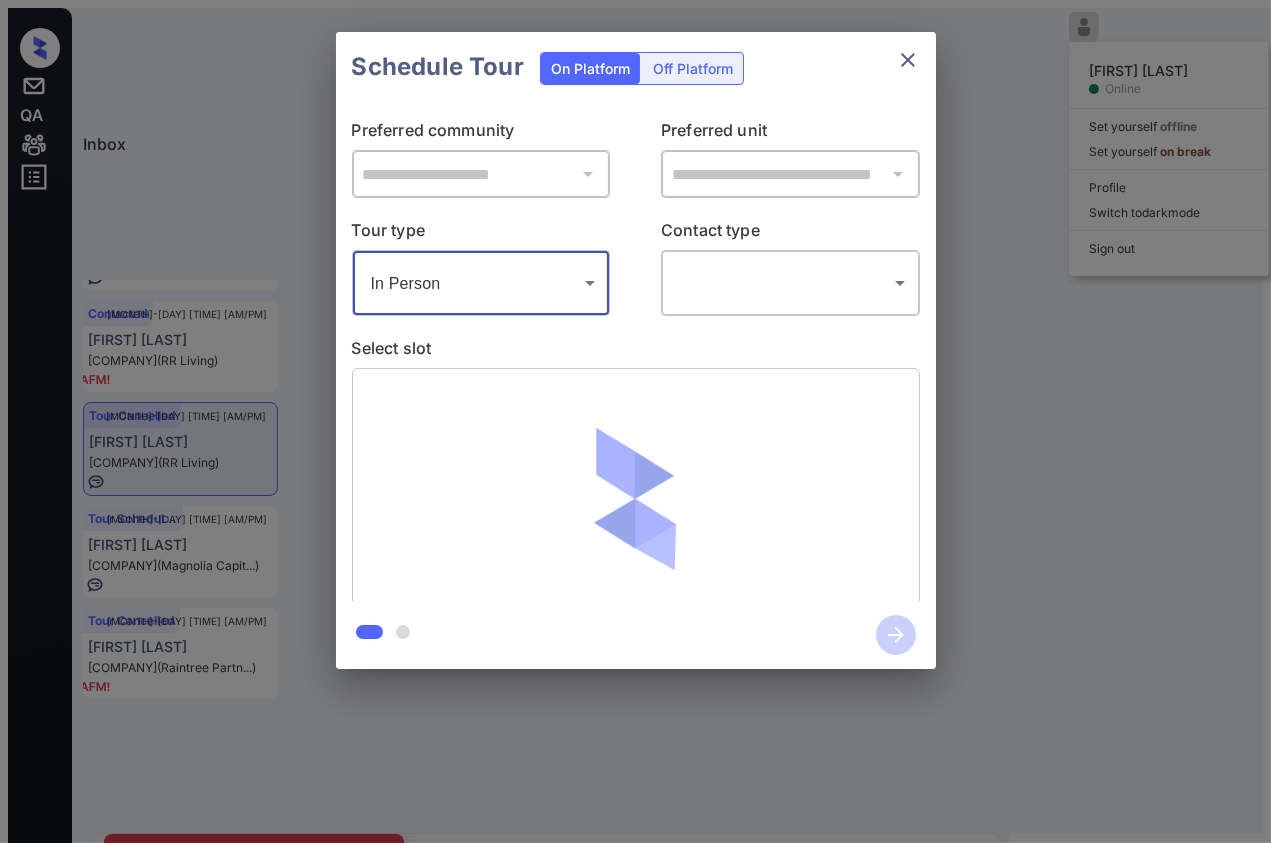 click on "Inbox Danielle Dela Cruz Online Set yourself   offline Set yourself   on break Profile Switch to  dark  mode Sign out Lost Jun-09 10:04 am   Briana Wreh 3 Springs Apar...  (LDG Multifamil...) Lost Jul-02 10:15 am   Manjinder Sing... Falconcrest Vi...  (Mainstreet Can...) Contacted Jul-02 10:16 am   David Snyder West End Lodge  (RR Living) Tour Cancelled Jul-02 10:23 am   Rawan Shurbjy Falls at Sprin...  (RR Living) Tour Scheduled Jul-02 10:24 am   Taylor Schaefe... Preston View  (Magnolia Capit...) Tour Cancelled Jul-02 10:32 am   Katherine Kour... Oak and Iron   (Raintree Partn...) Tour Cancelled Lost Lead Sentiment: Angry Upon sliding the acknowledgement:  Lead will move to lost stage. * ​ SMS and call option will be set to opt out. AFM will be turned off for the lead. Kelsey New Message Agent Lead created via zuma-chatbot in Inbound stage. Jun 26, 2025 10:38 am A New Message Zuma Lead transferred to leasing agent: kelsey Jun 26, 2025 10:38 am  Sync'd w  knock Z New Message Agent Jun 26, 2025 10:38 am A A" at bounding box center (635, 429) 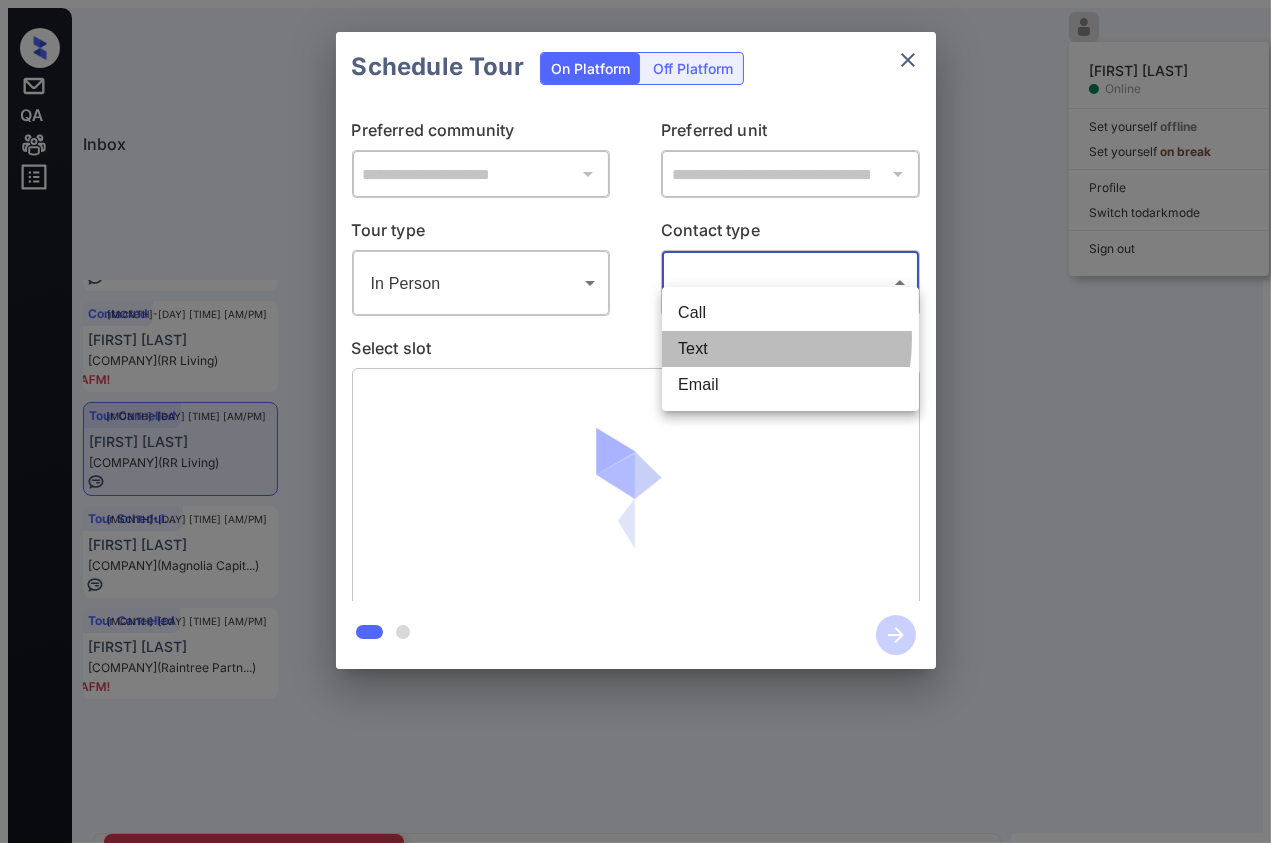 click on "Text" at bounding box center [790, 349] 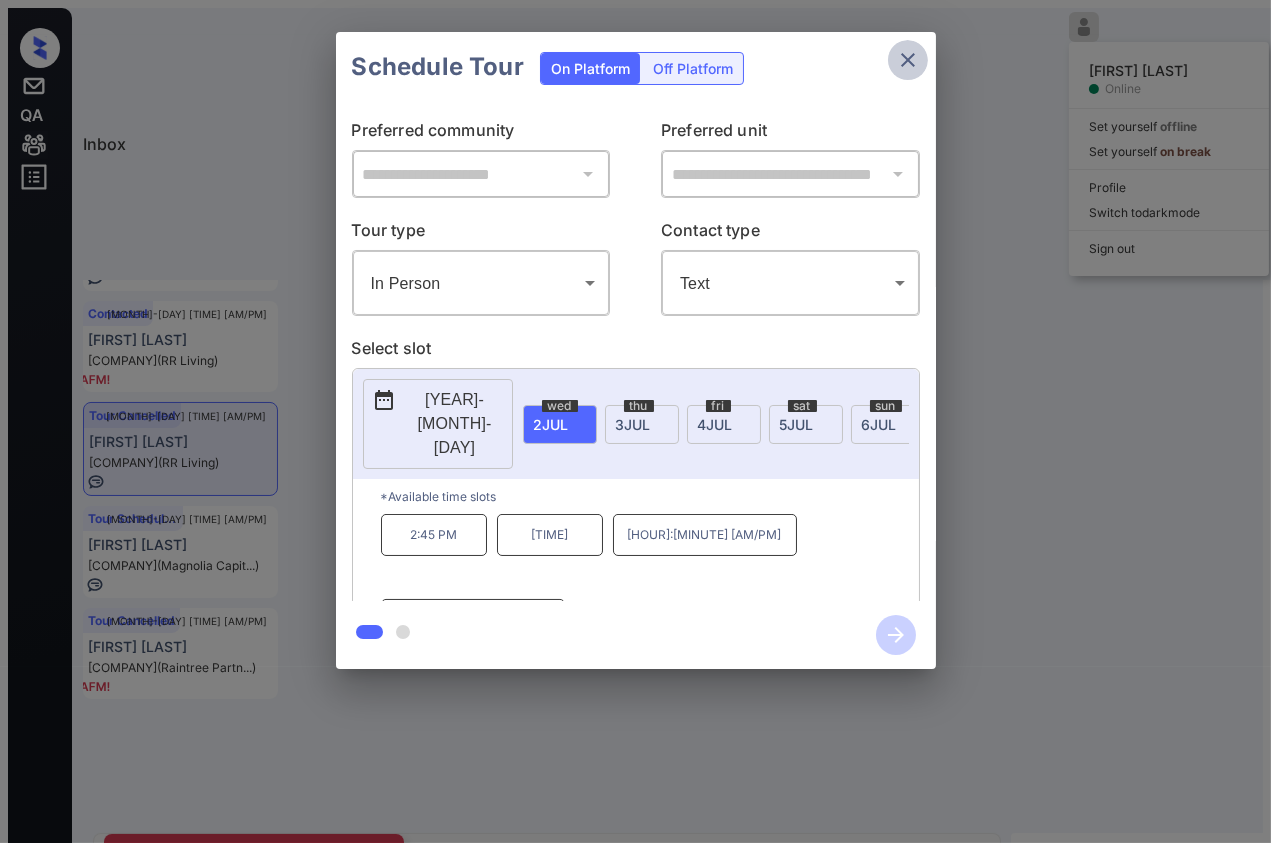 click at bounding box center [908, 60] 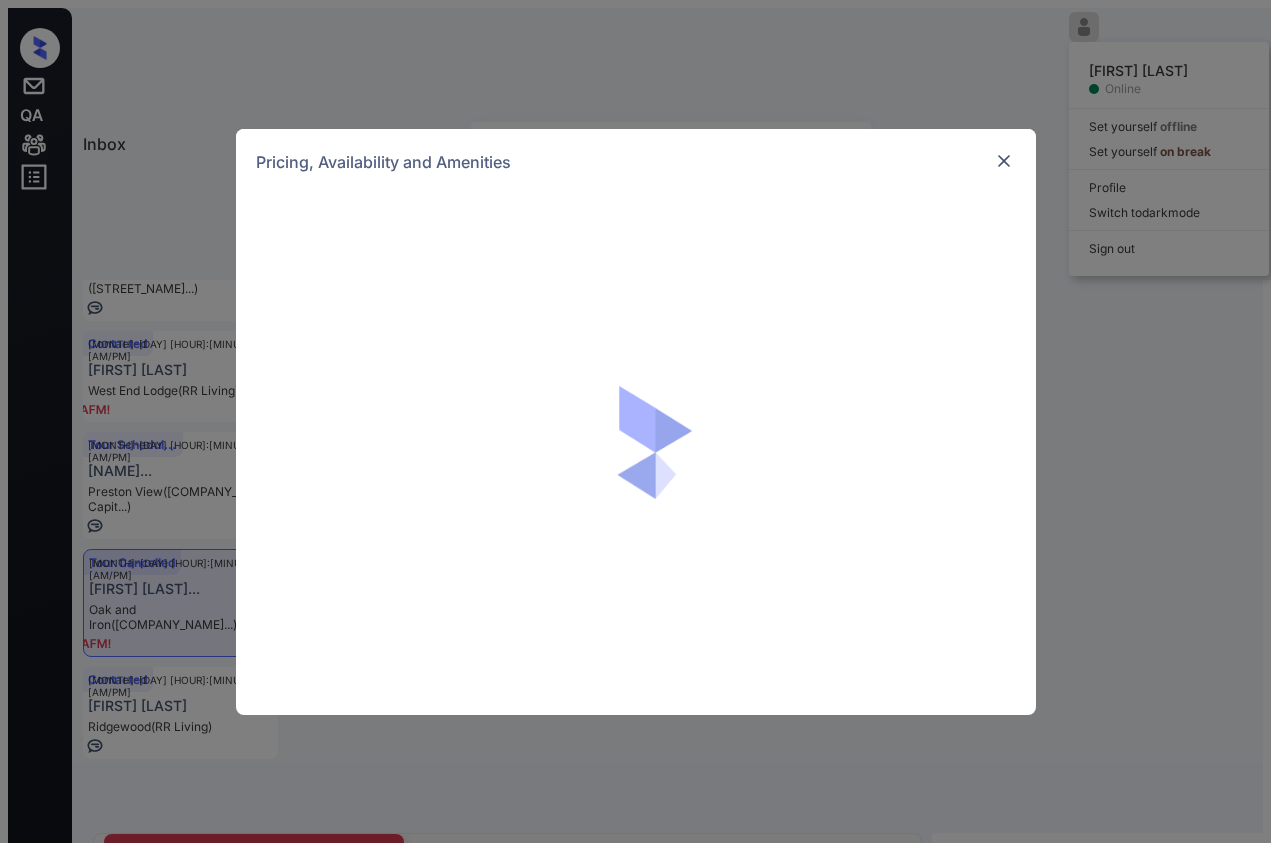 scroll, scrollTop: 0, scrollLeft: 0, axis: both 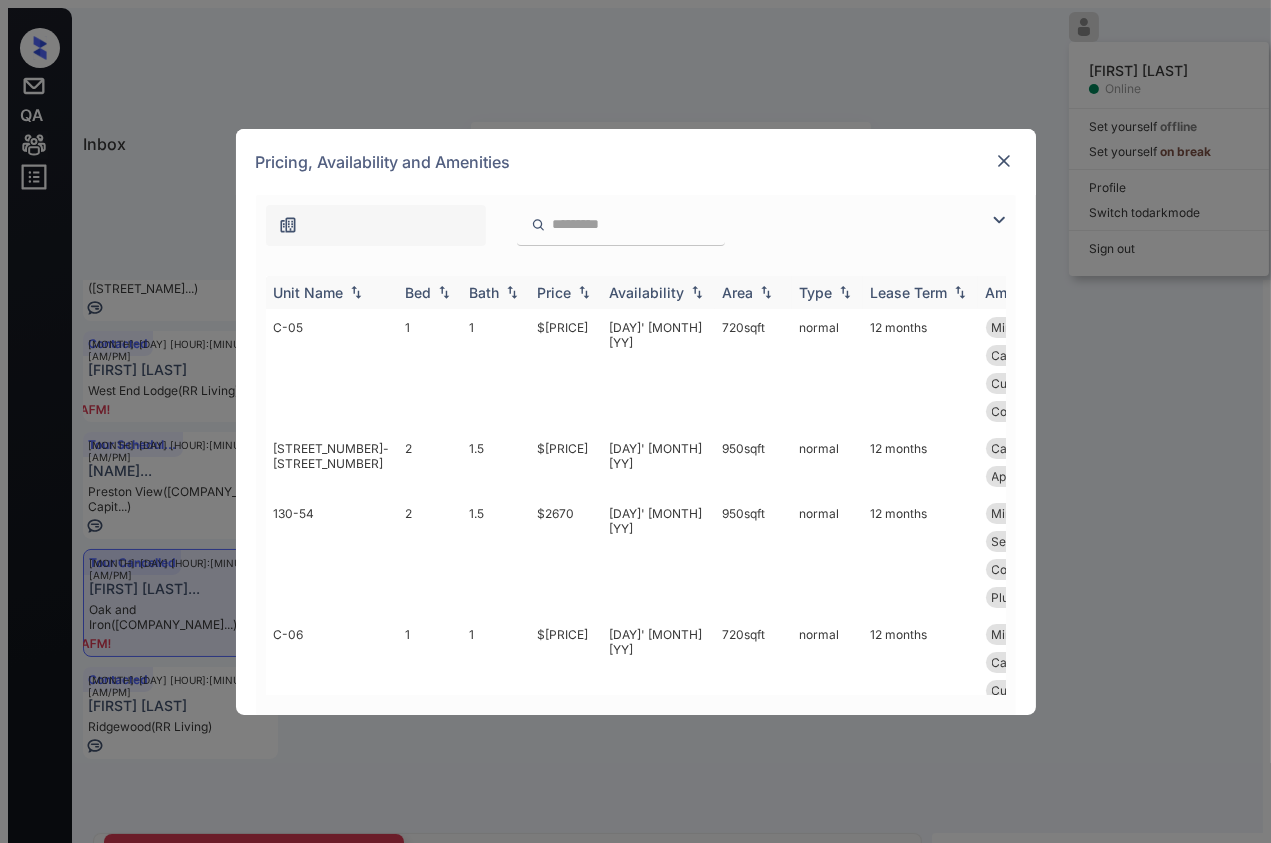 click on "Bed" at bounding box center (395, 292) 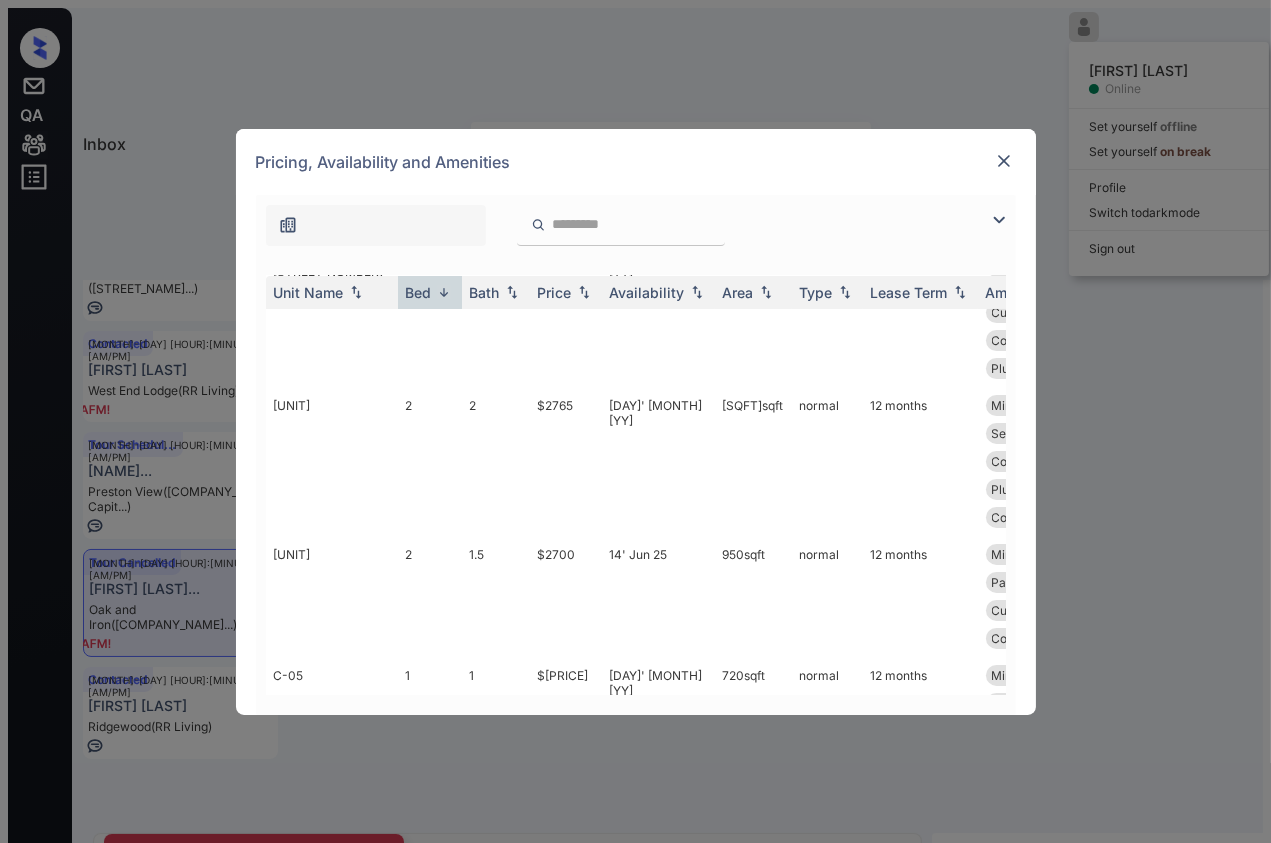 scroll, scrollTop: 444, scrollLeft: 0, axis: vertical 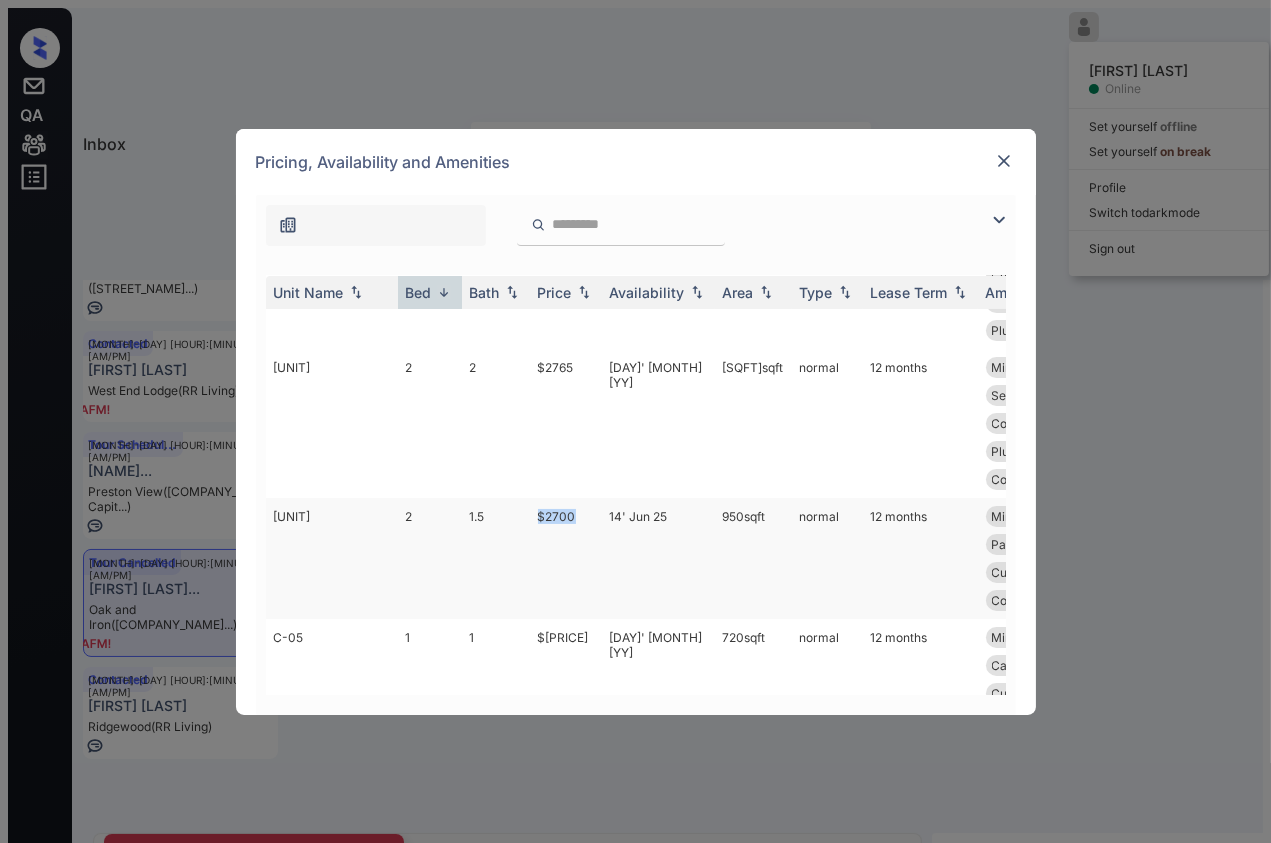 drag, startPoint x: 496, startPoint y: 517, endPoint x: 572, endPoint y: 517, distance: 76 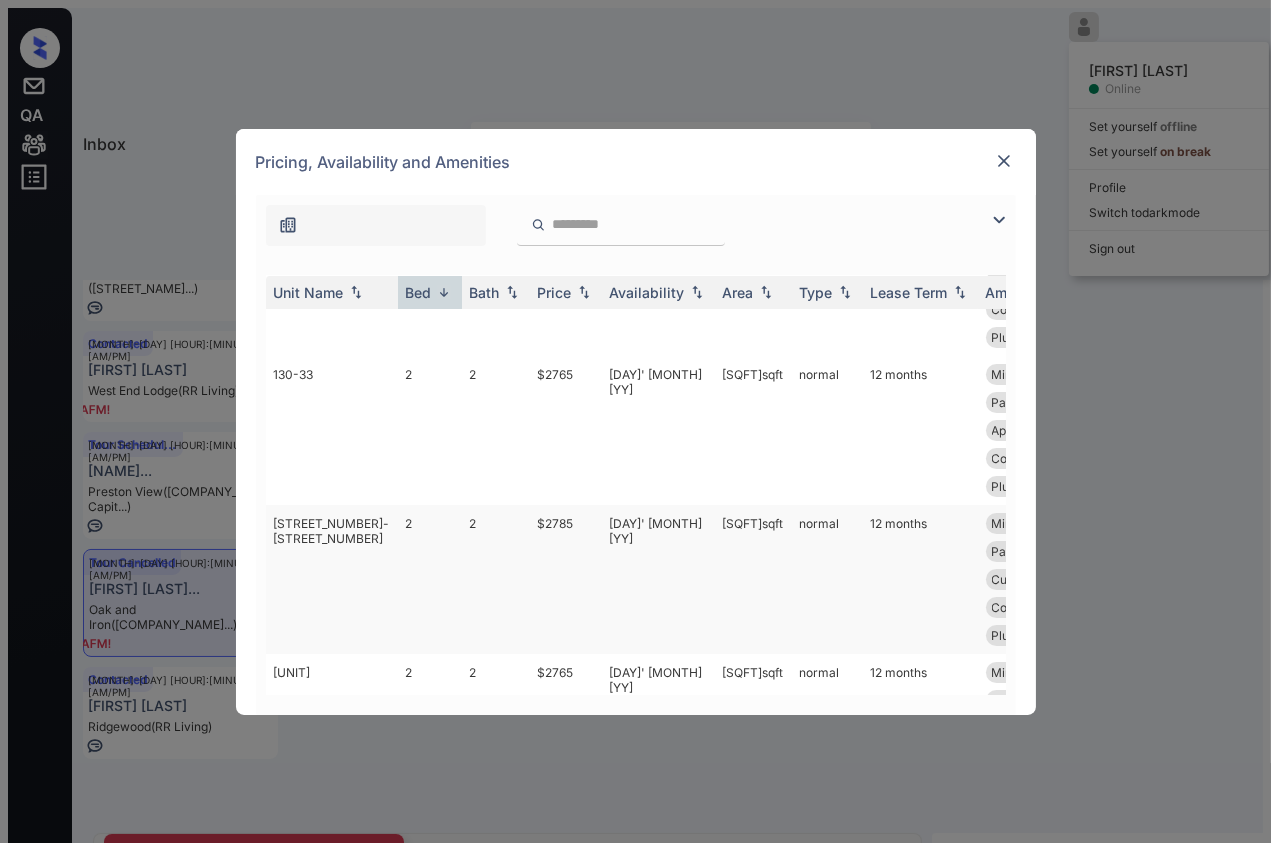 scroll, scrollTop: 0, scrollLeft: 0, axis: both 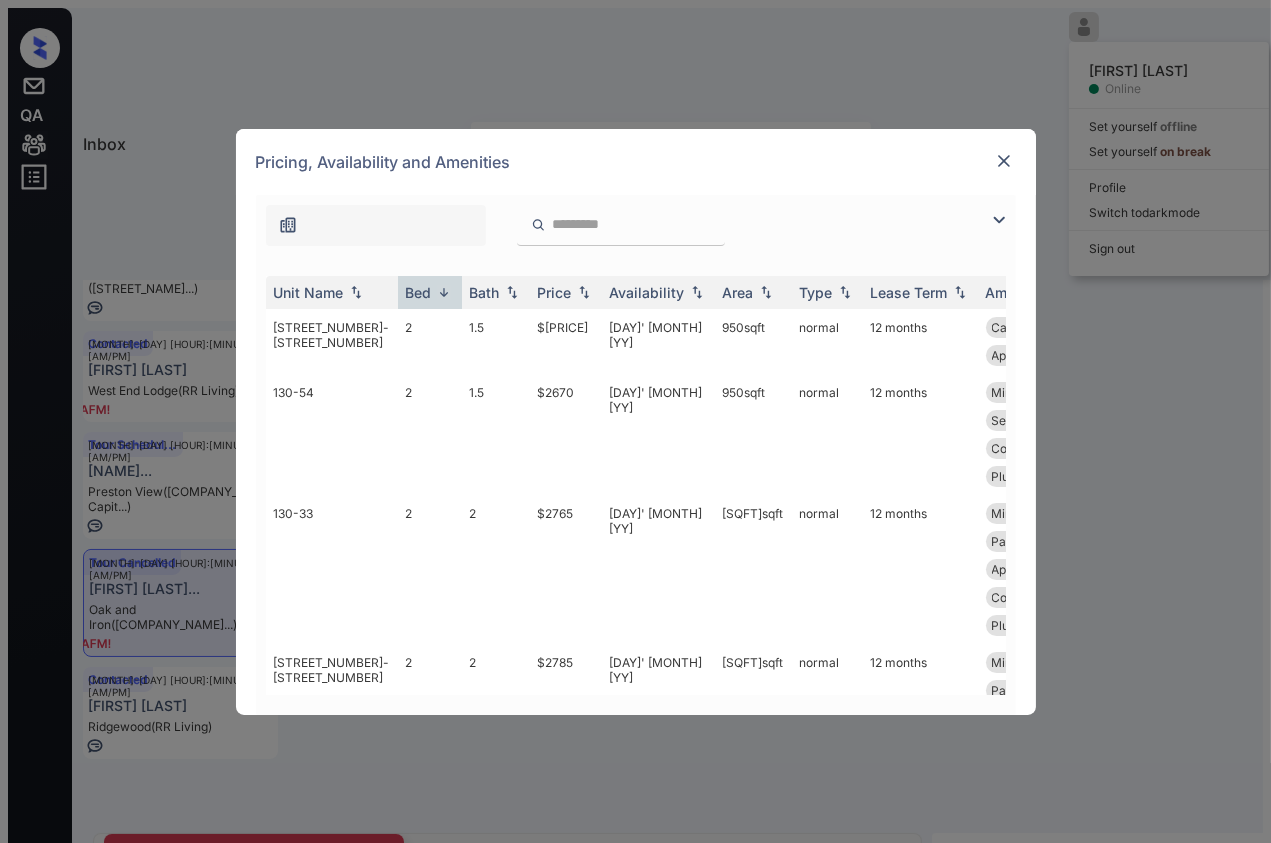 click on "Pricing, Availability and Amenities" at bounding box center (636, 162) 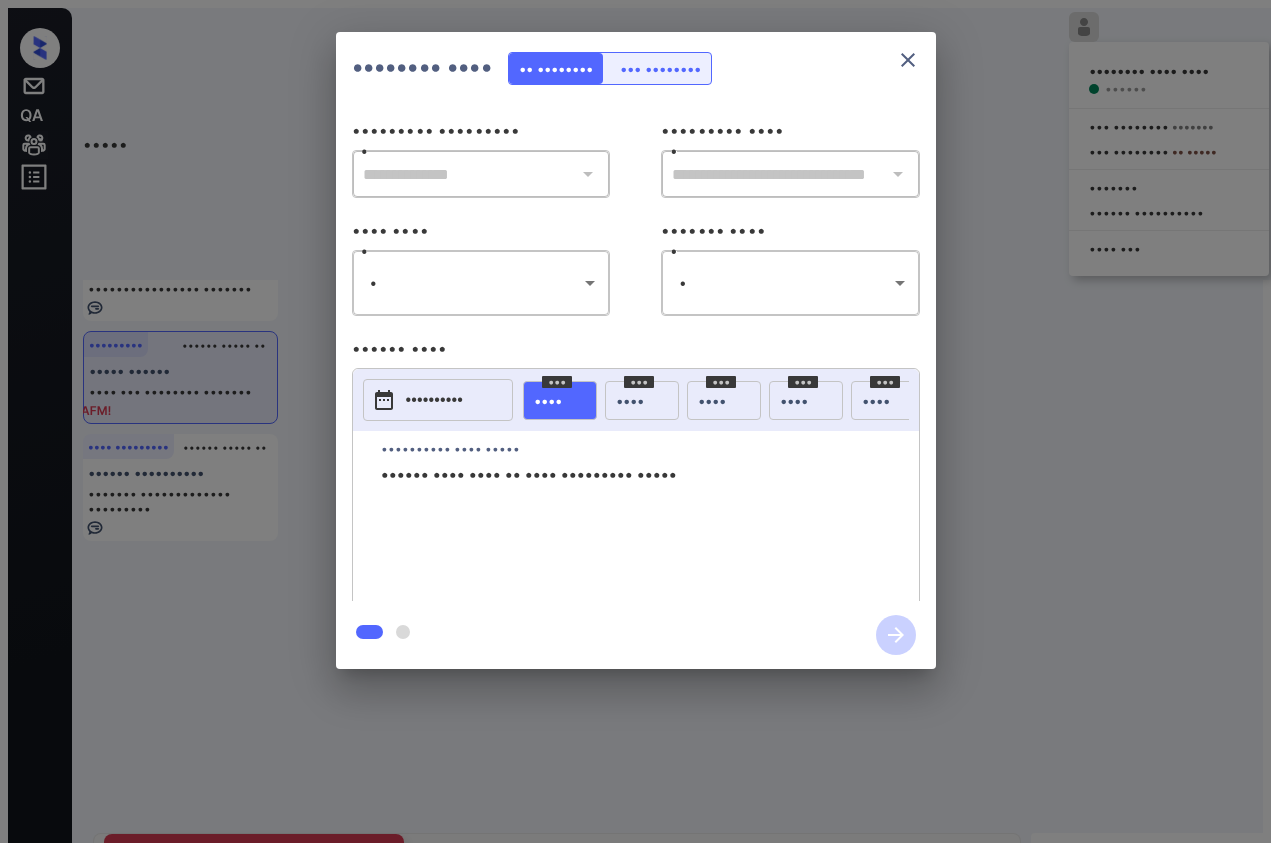 scroll, scrollTop: 0, scrollLeft: 0, axis: both 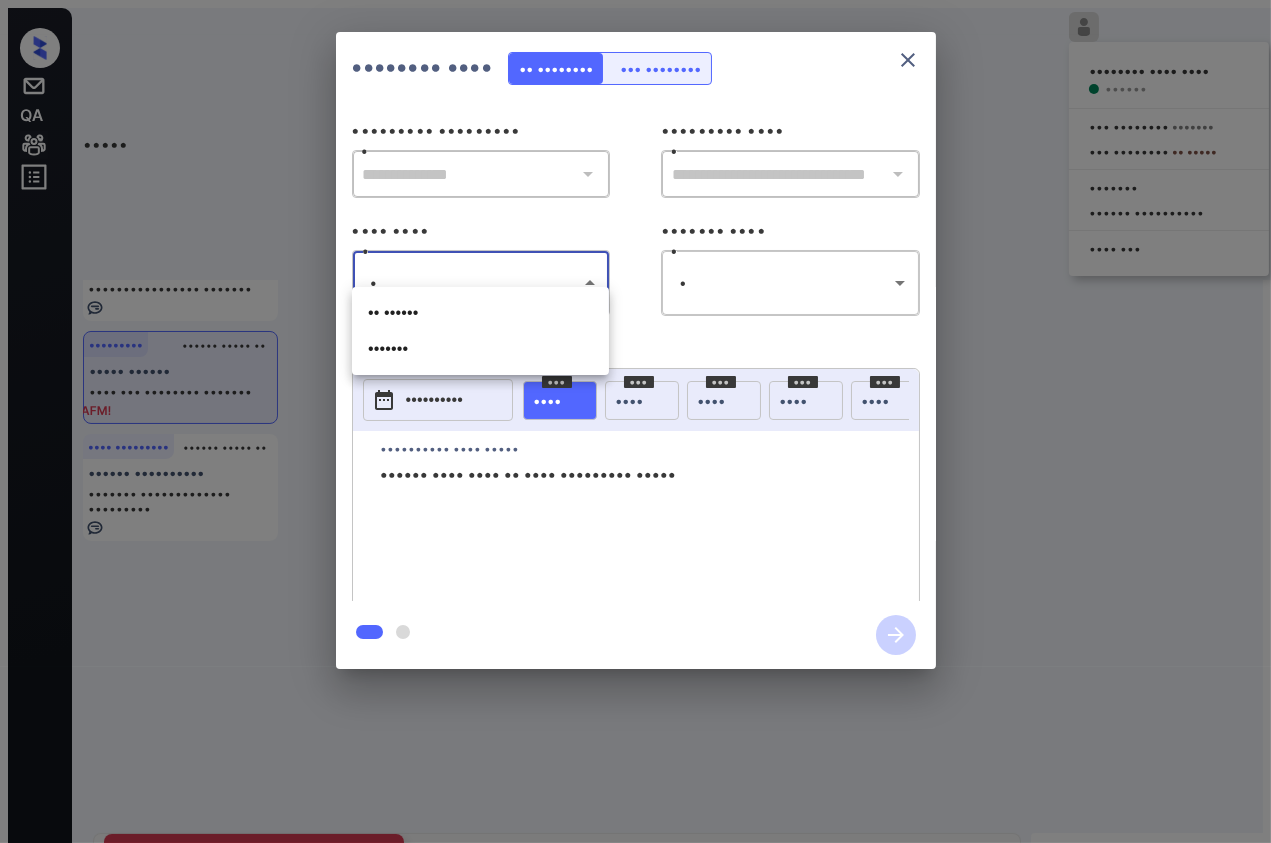 click on "Inbox Danielle Dela Cruz Online Set yourself   offline Set yourself   on break Profile Switch to  dark  mode Sign out Lost Jun-09 10:04 am   Briana Wreh 3 Springs Apar...  (LDG Multifamil...) Lost Jul-02 10:15 am   Manjinder Sing... Falconcrest Vi...  (Mainstreet Can...) Contacted Jul-02 10:16 am   David Snyder West End Lodge  (RR Living) Tour Scheduled Jul-02 10:24 am   Taylor Schaefe... Preston View  (Magnolia Capit...) Contacted Lost Lead Sentiment: Angry Upon sliding the acknowledgement:  Lead will move to lost stage. * ​ SMS and call option will be set to opt out. AFM will be turned off for the lead. Kelsey New Message Agent Lead created via zuma-chatbot in Inbound stage. Jul 01, 2025 04:27 pm A New Message Zuma Lead transferred to leasing agent: kelsey Jul 01, 2025 04:27 pm  Sync'd w  knock Z New Message Agent Re-enquiry created Jul 01, 2025 04:27 pm A New Message Kelsey Jul 02, 2025 09:30 am   | InboundFollowUp-1-Sms  Sync'd w  knock K New Message David Snyder Jul 02, 2025 09:56 am    Sync'd w  knock" at bounding box center [635, 429] 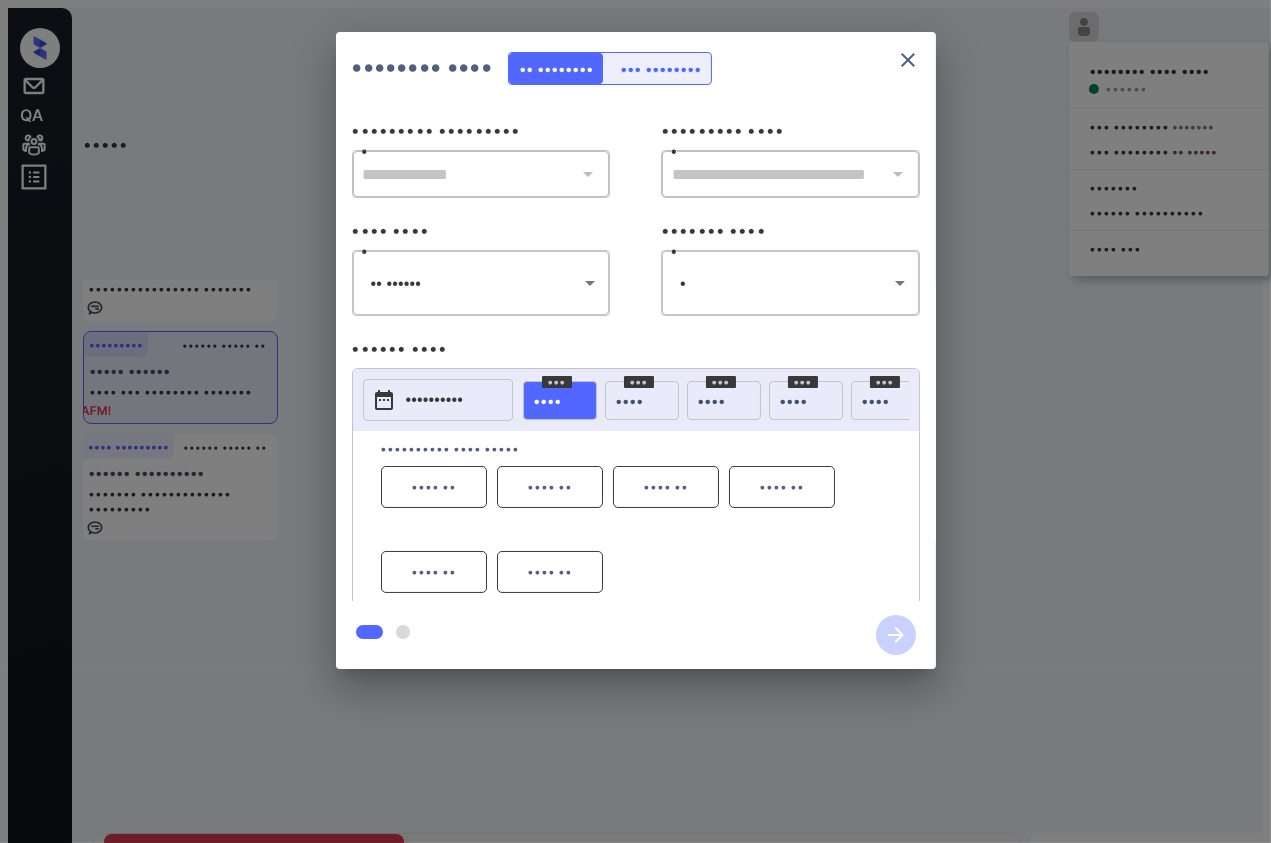 click on "•••• ••" at bounding box center (434, 572) 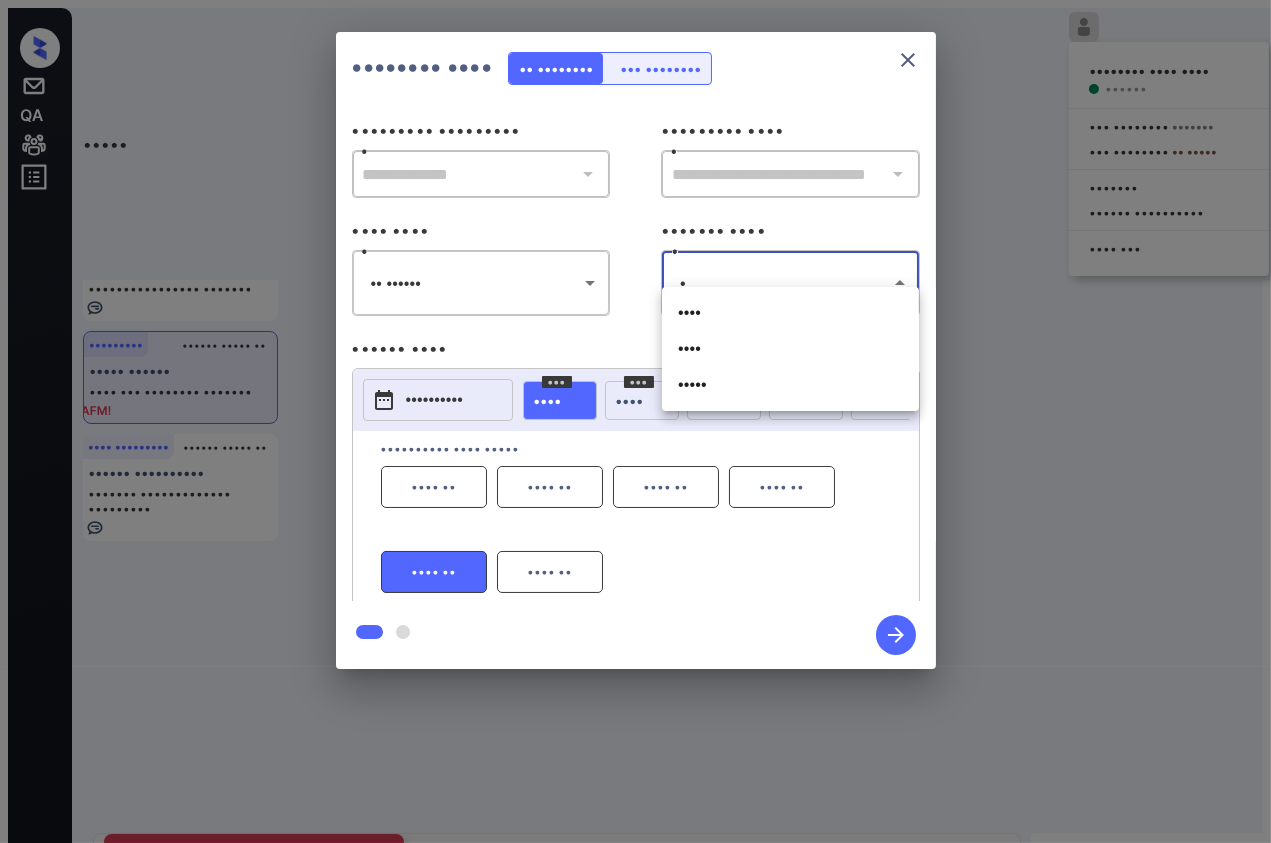 click on "••••• •••••••• •••• •••• •••••• ••• ••••••••   ••••••• ••• ••••••••   •• ••••• ••••••• •••••• ••  ••••  •••• •••• ••• •••• •••••• ••••• ••   •••••• •••• • ••••••• •••••••  •••• •••••••••••••• •••• •••••• ••••• ••   ••••••••• ••••••• ••••••••••• •••••  ••••••••••• ••••••• ••••••••• •••••• ••••• ••   ••••• •••••• •••• ••• •••••  ••• ••••••• •••• ••••••••• •••••• ••••• ••   •••••• •••••••••• ••••••• ••••  ••••••••• ••••••••• ••••••••• •••• •••• •••••••••• ••••• •••• ••••••• ••• ••••••••••••••••  •••• •••• •••• •• •••• •••••• • • ••• ••• •••• •••••• •••• •• ••• •• ••• •••• ••• •••• •• •••••• ••• ••• ••• ••••• •••••• ••• ••••••• ••••• •••• ••••••• ••• •••••••••••• •• ••••••• •••••• ••• ••• •••• ••••• •• • ••• ••••••• •••• •••• ••••••••••• •• ••••••• •••••• •••••• ••• ••• •••• ••••• ••  •••••• •  ••••• • ••• ••••••• ••••• •••••••••• ••••••• ••• ••• •••• ••••• •• • ••• ••••••• •••••• ••• ••• •••• ••••• ••   • •••••••••••••••••••••  •••••• •  ••••• • ••• ••••••• ••••• •••••• ••• ••• •••• ••••• ••    •••••• •  •••••" at bounding box center [635, 429] 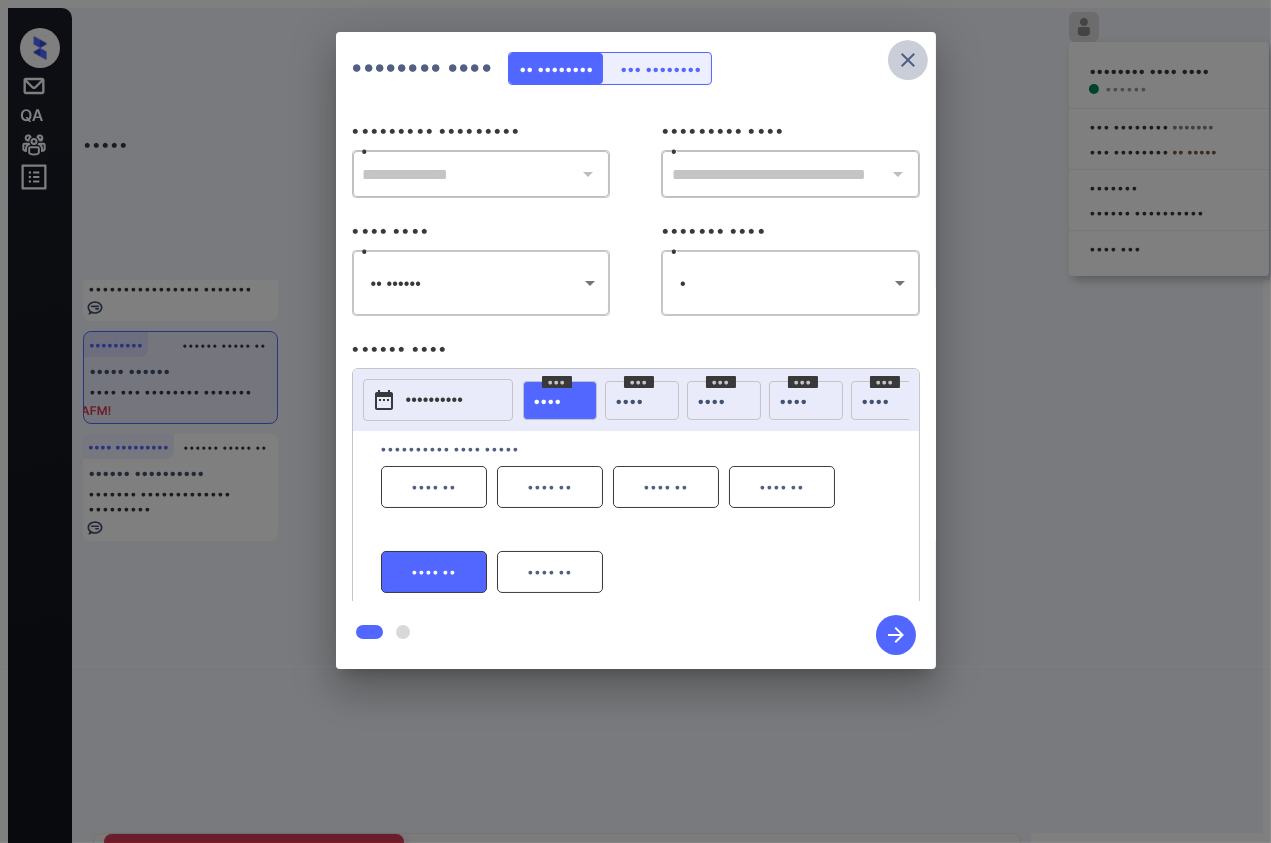 click at bounding box center [908, 60] 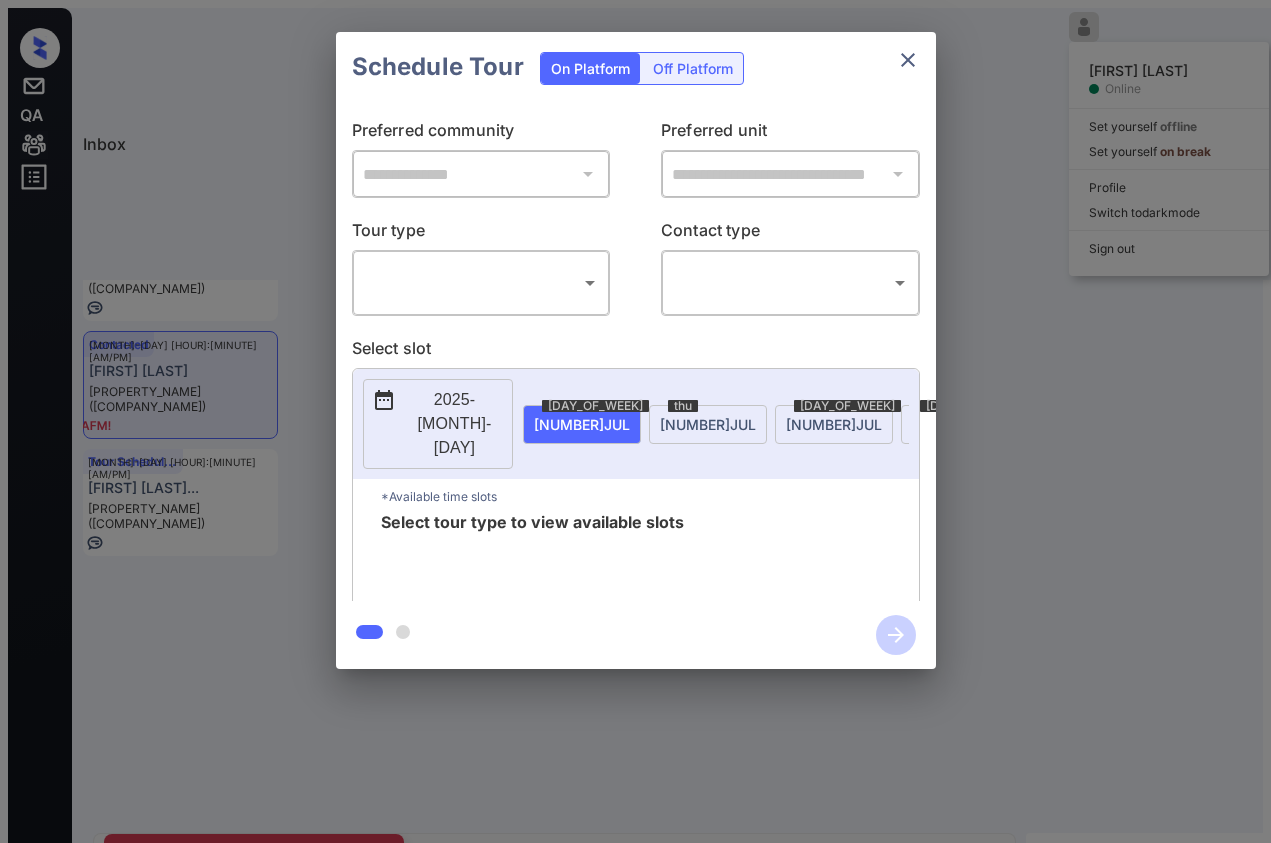 scroll, scrollTop: 0, scrollLeft: 0, axis: both 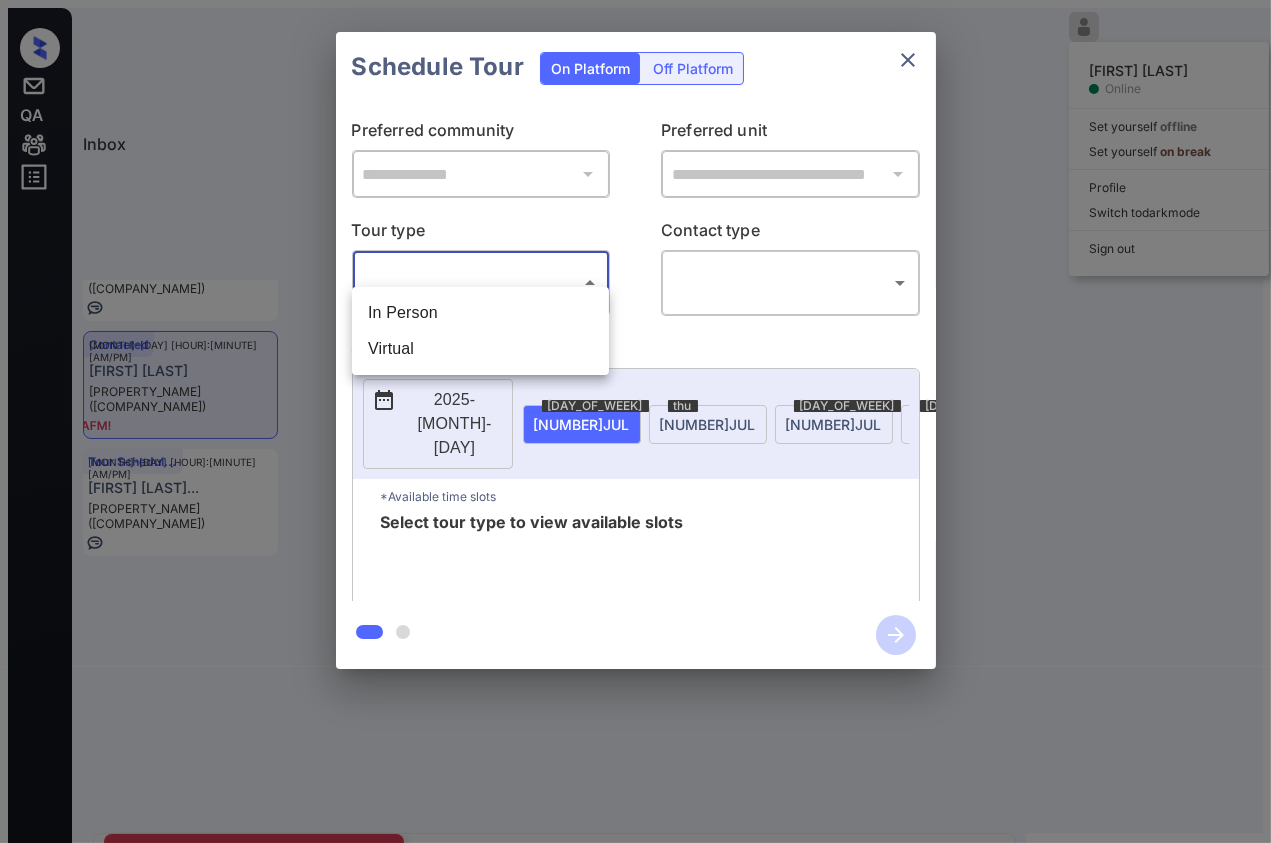 click on "••••• •••••••• •••• •••• •••••• ••• ••••••••   ••••••• ••• ••••••••   •• ••••• ••••••• •••••• ••  ••••  •••• •••• ••• •••• •••••• ••••• ••   •••••• •••• • ••••••• •••••••  •••• •••••••••••••• •••• •••••• ••••• ••   ••••••••• ••••••• ••••••••••• •••••  ••••••••••• ••••••• ••••••••• •••••• ••••• ••   ••••• •••••• •••• ••• •••••  ••• ••••••• •••• ••••••••• •••••• ••••• ••   •••••• •••••••••• ••••••• ••••  ••••••••• ••••••••• ••••••••• •••• •••• •••••••••• ••••• •••• ••••••• ••• ••••••••••••••••  •••• •••• •••• •• •••• •••••• • • ••• ••• •••• •••••• •••• •• ••• •• ••• •••• ••• •••• •• •••••• ••• ••• ••• ••••• •••••• ••• ••••••• ••••• •••• ••••••• ••• •••••••••••• •• ••••••• •••••• ••• ••• •••• ••••• •• • ••• ••••••• •••• •••• ••••••••••• •• ••••••• •••••• •••••• ••• ••• •••• ••••• ••  •••••• •  ••••• • ••• ••••••• ••••• •••••••••• ••••••• ••• ••• •••• ••••• •• • ••• ••••••• •••••• ••• ••• •••• ••••• ••   • •••••••••••••••••••••  •••••• •  ••••• • ••• ••••••• ••••• •••••• ••• ••• •••• ••••• ••    •••••• •  •••••" at bounding box center [635, 429] 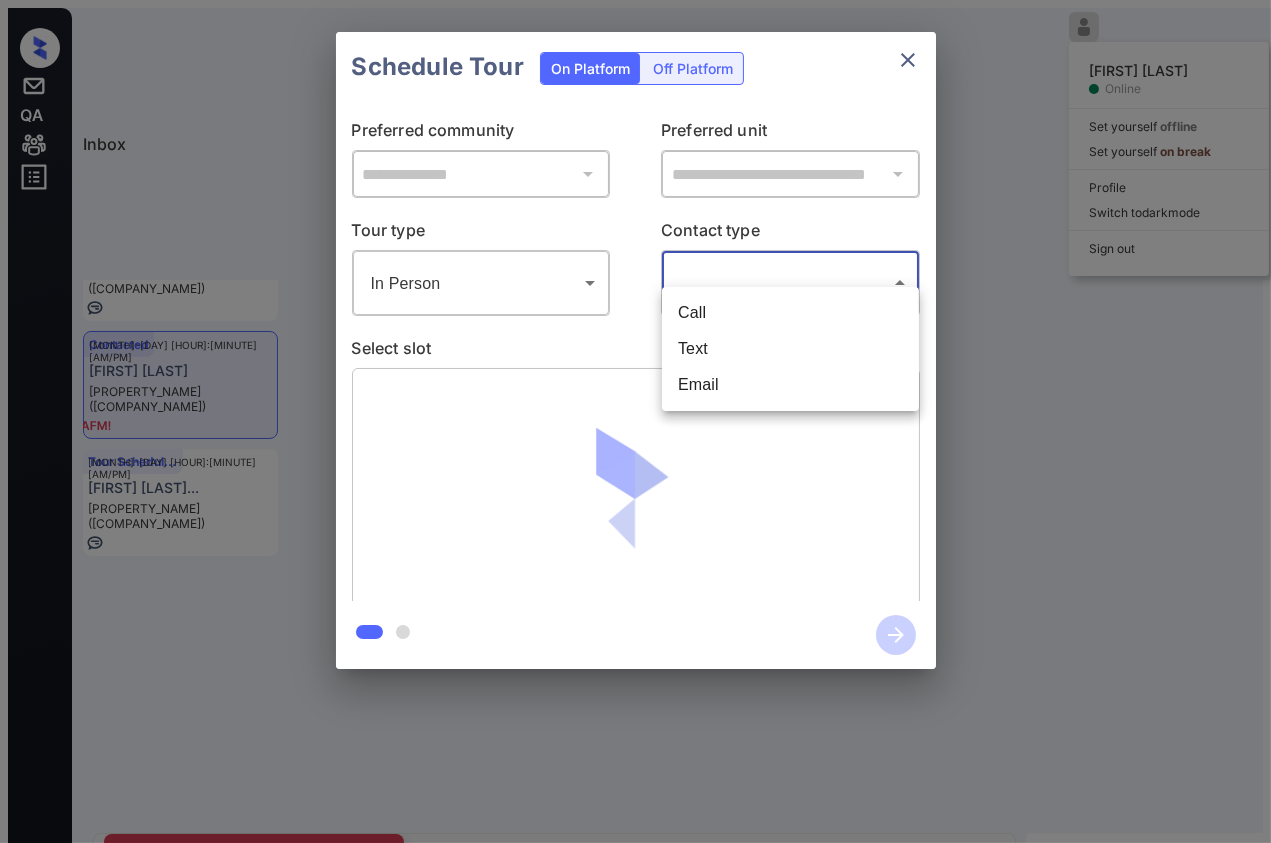 click on "••••• •••••••• •••• •••• •••••• ••• ••••••••   ••••••• ••• ••••••••   •• ••••• ••••••• •••••• ••  ••••  •••• •••• ••• •••• •••••• ••••• ••   •••••• •••• • ••••••• •••••••  •••• •••••••••••••• •••• •••••• ••••• ••   ••••••••• ••••••• ••••••••••• •••••  ••••••••••• ••••••• ••••••••• •••••• ••••• ••   ••••• •••••• •••• ••• •••••  ••• ••••••• •••• ••••••••• •••••• ••••• ••   •••••• •••••••••• ••••••• ••••  ••••••••• ••••••••• ••••••••• •••• •••• •••••••••• ••••• •••• ••••••• ••• ••••••••••••••••  •••• •••• •••• •• •••• •••••• • • ••• ••• •••• •••••• •••• •• ••• •• ••• •••• ••• •••• •• •••••• ••• ••• ••• ••••• •••••• ••• ••••••• ••••• •••• ••••••• ••• •••••••••••• •• ••••••• •••••• ••• ••• •••• ••••• •• • ••• ••••••• •••• •••• ••••••••••• •• ••••••• •••••• •••••• ••• ••• •••• ••••• ••  •••••• •  ••••• • ••• ••••••• ••••• •••••••••• ••••••• ••• ••• •••• ••••• •• • ••• ••••••• •••••• ••• ••• •••• ••••• ••   • •••••••••••••••••••••  •••••• •  ••••• • ••• ••••••• ••••• •••••• ••• ••• •••• ••••• ••    •••••• •  •••••" at bounding box center (635, 429) 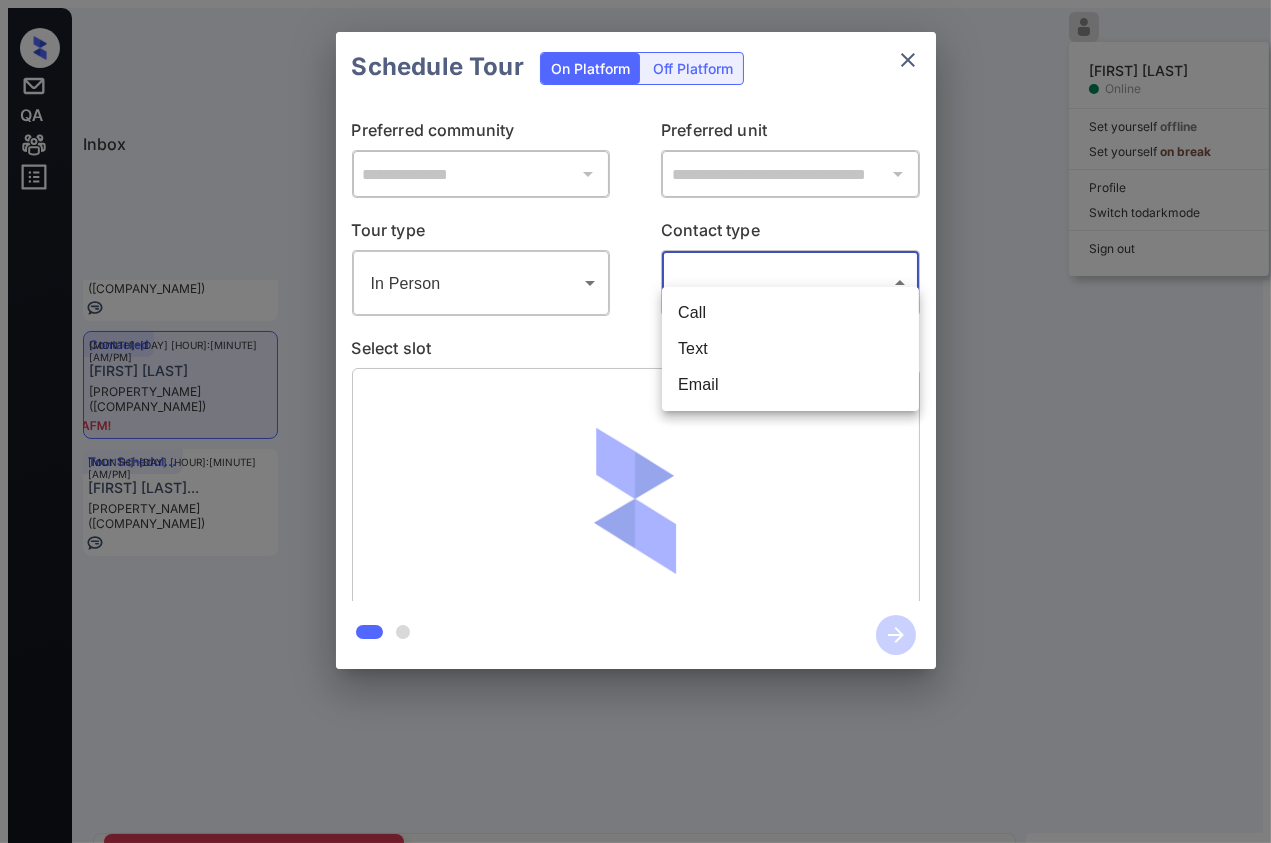 click on "••••" at bounding box center [790, 349] 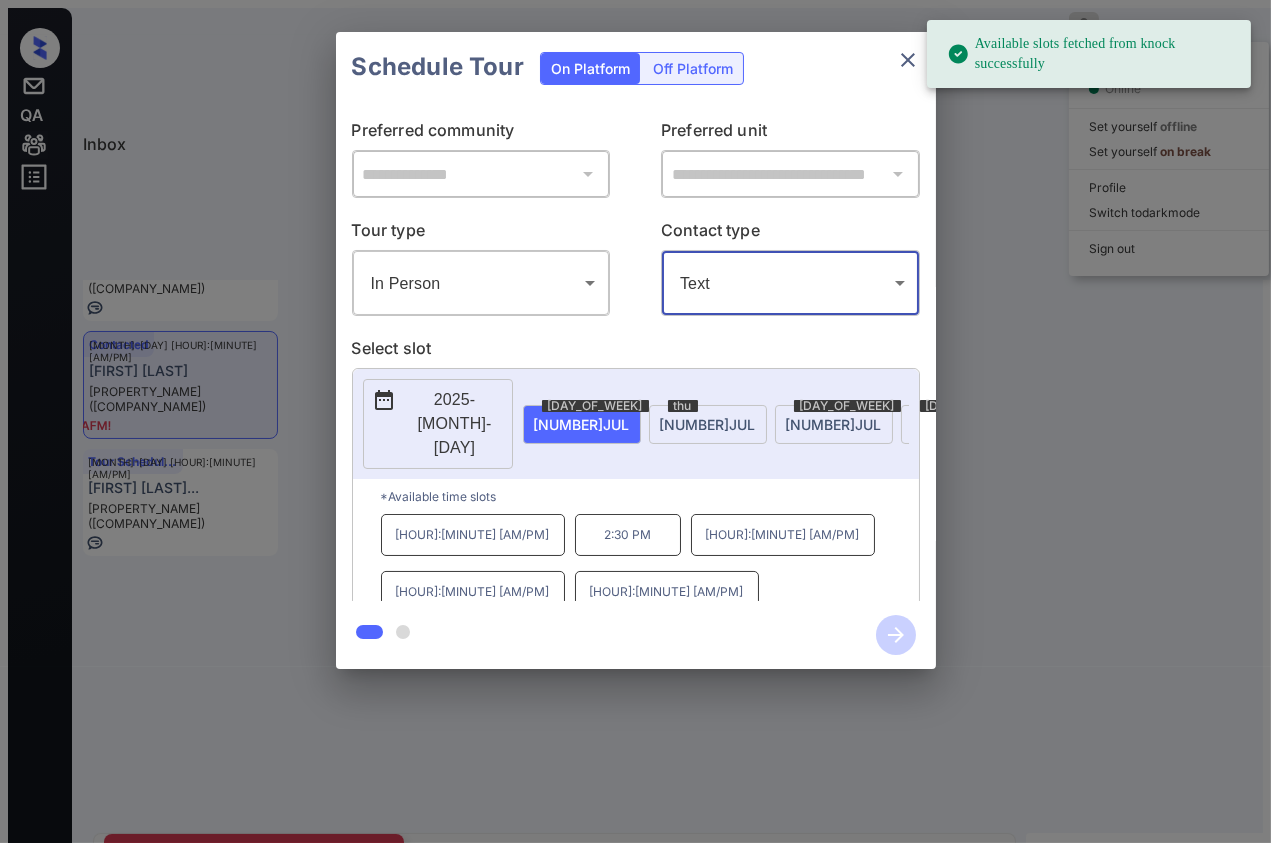 click on "•••• ••" at bounding box center [434, 572] 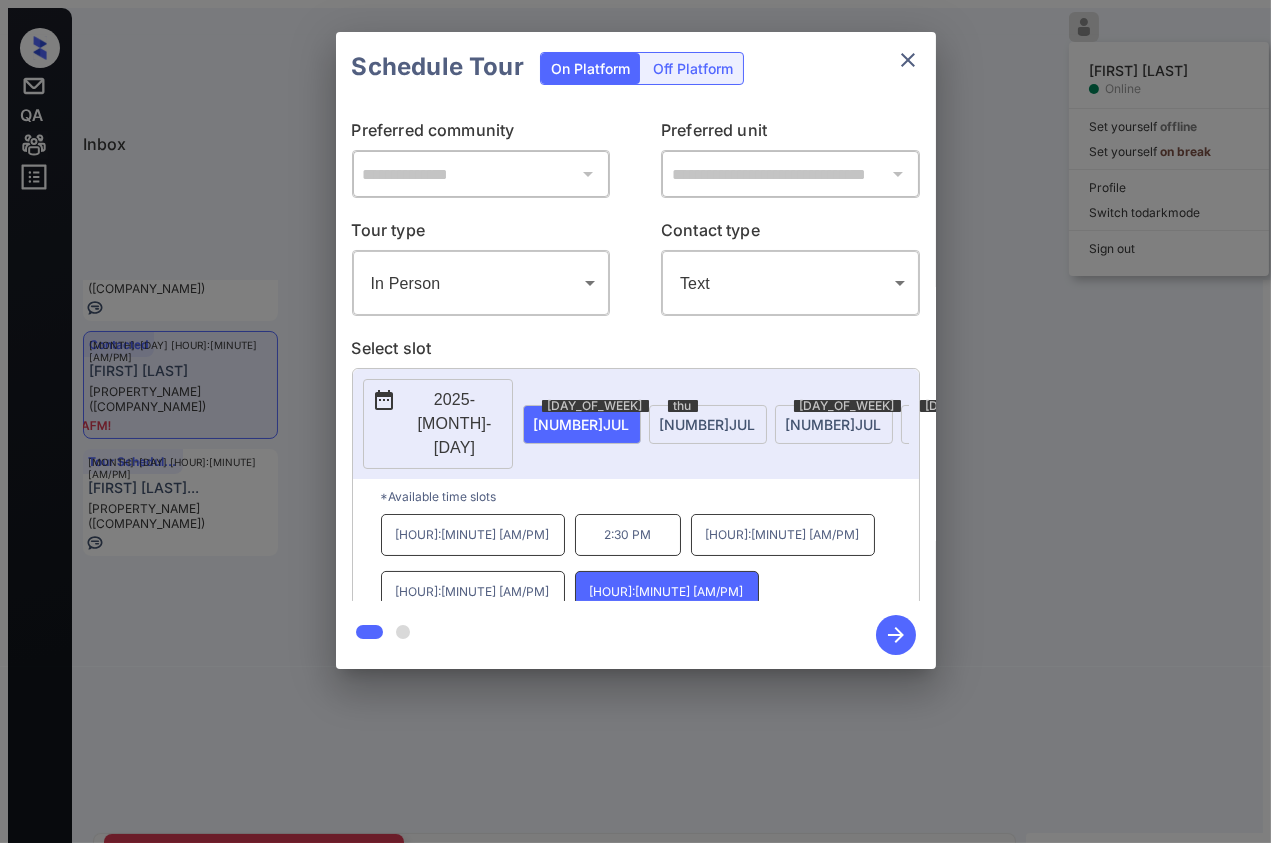 click at bounding box center (896, 635) 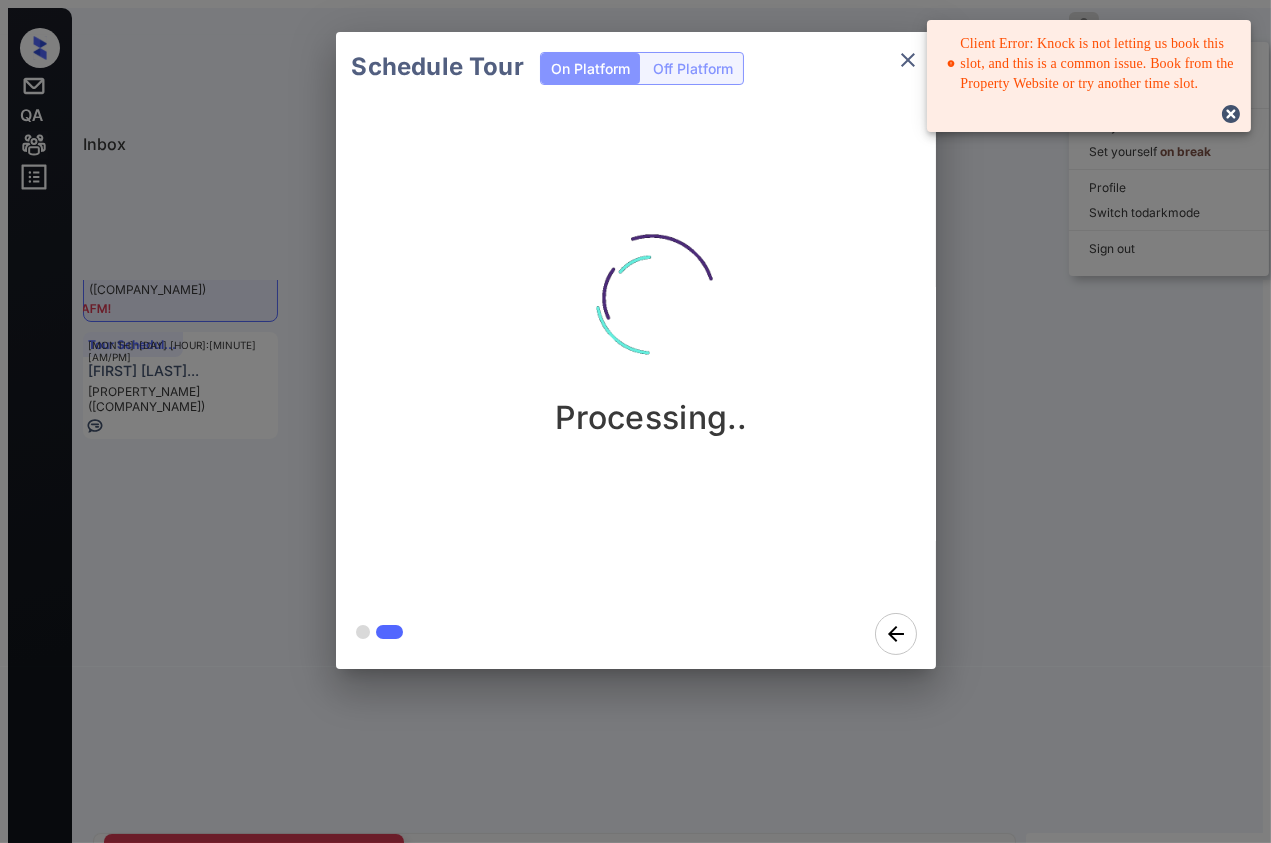 type 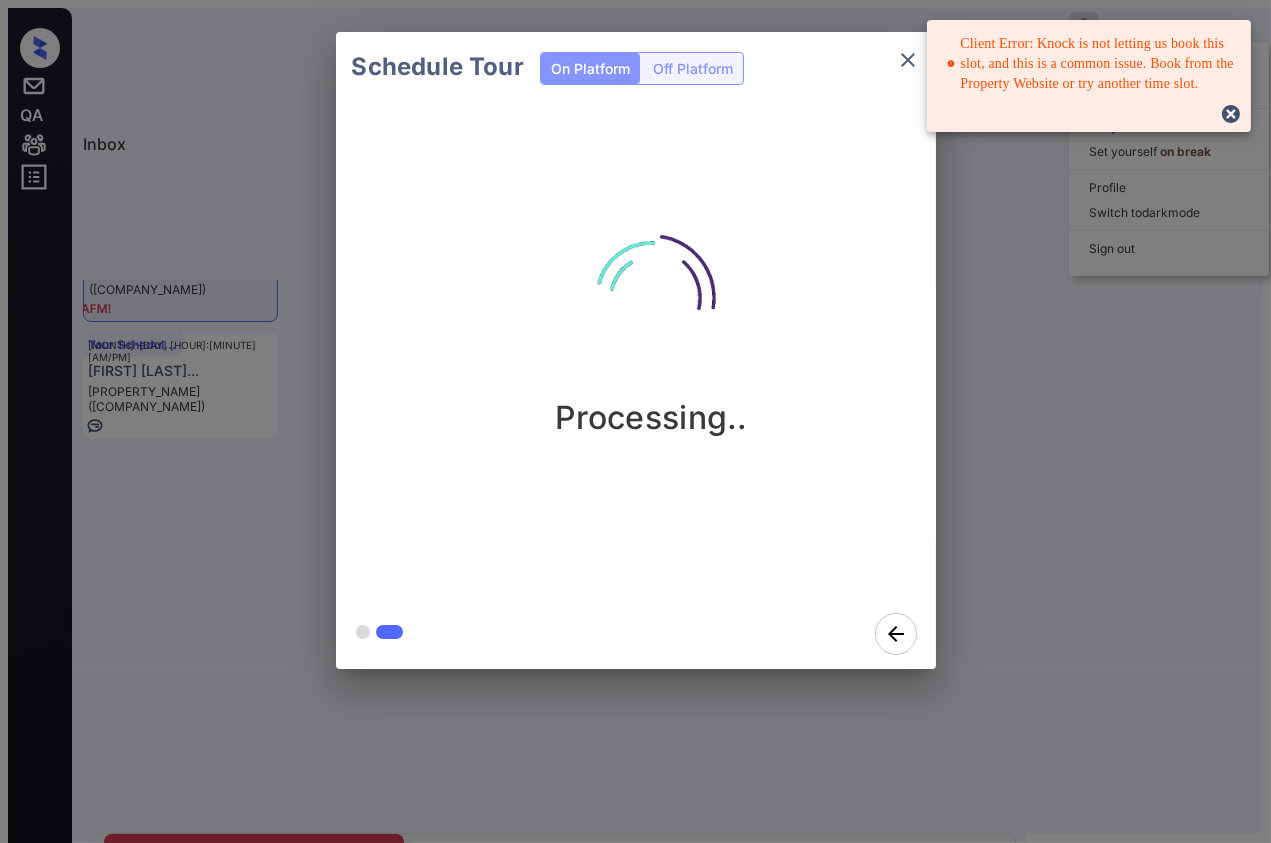 click on "•••••••• •••• •• •••••••• ••• •••••••• ••••••••••••" at bounding box center [635, 350] 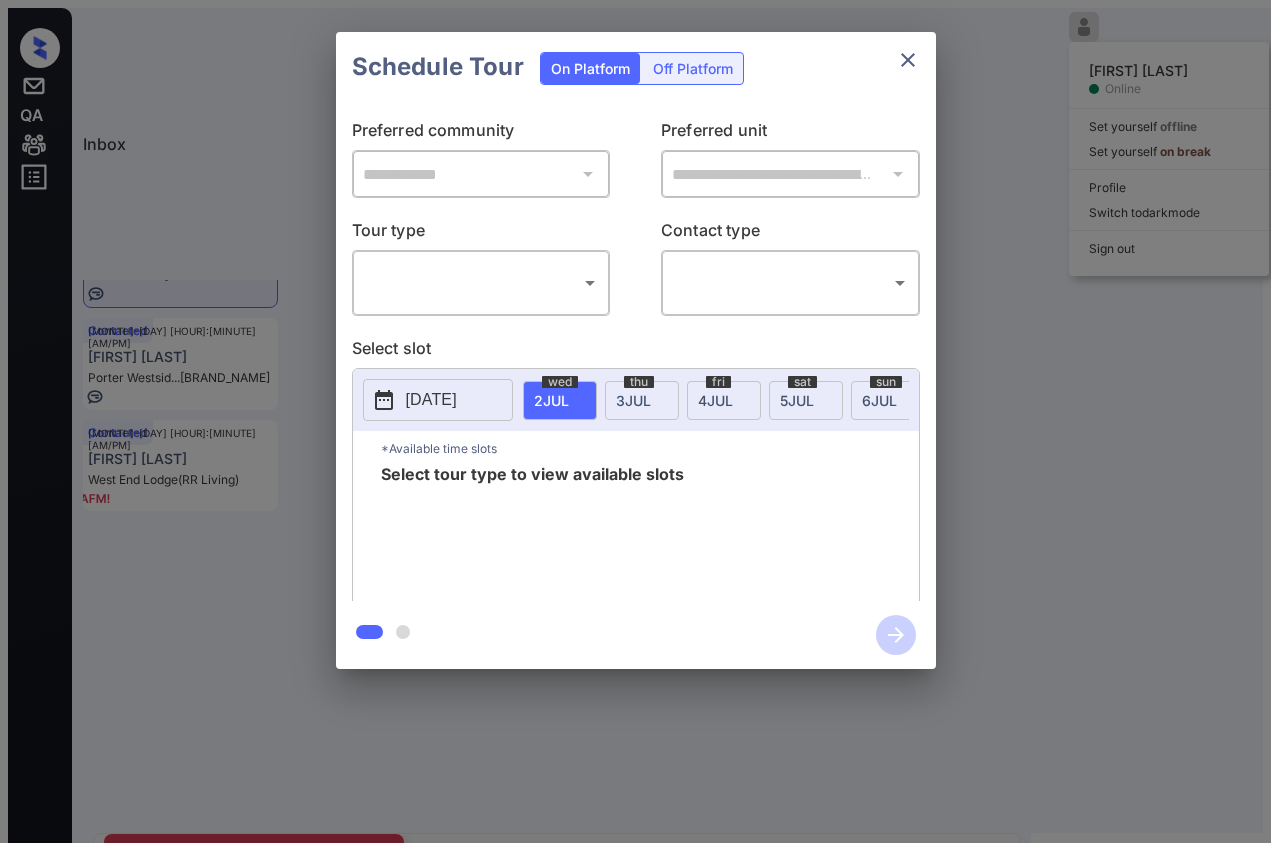 scroll, scrollTop: 0, scrollLeft: 0, axis: both 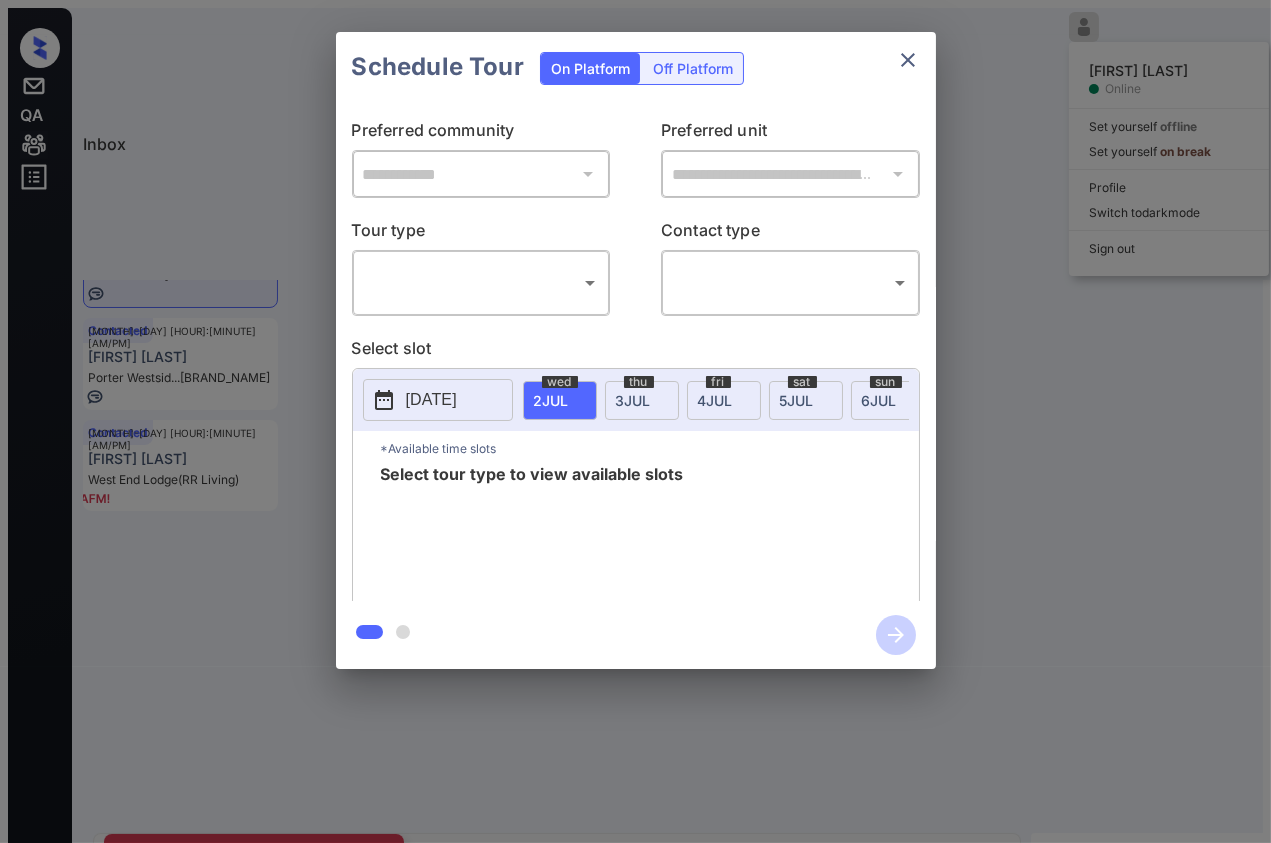 click on "Inbox [AGENT_NAME] Online Set yourself   offline Set yourself   on break Profile Switch to  dark  mode Sign out Lost [MONTH]-[DAY] [TIME]   [AGENT_NAME] [COMMUNITY_NAME]  (...) Tour Scheduled [MONTH]-[DAY] [TIME]   [AGENT_NAME]... [COMMUNITY_NAME]  (...) Contacted [MONTH]-[DAY] [TIME]   [AGENT_NAME] [COMMUNITY_NAME]  (...) Contacted [MONTH]-[DAY] [TIME]   [AGENT_NAME] [COMMUNITY_NAME]  (...) Tour Scheduled Lost Lead Sentiment: Angry Upon sliding the acknowledgement:  Lead will move to lost stage. * ​ SMS and call option will be set to opt out. AFM will be turned off for the lead. Knock Agent New Message [AGENT_NAME] Lead transferred to leasing agent: [AGENT_NAME] [MONTH] [DAY] [TIME]  Sync'd w  knock Z New Message Agent Lead created via webhook in Inbound stage. [MONTH] [DAY] [TIME] A New Message Agent AFM Request sent to [AGENT_NAME]. [MONTH] [DAY] [TIME] A New Message Agent Notes Note: Structured Note:
Move In Date: [YEAR]-[MONTH]-[DAY]
[MONTH] [DAY] [TIME] A New Message [AGENT_NAME] K New Message   K" at bounding box center (635, 429) 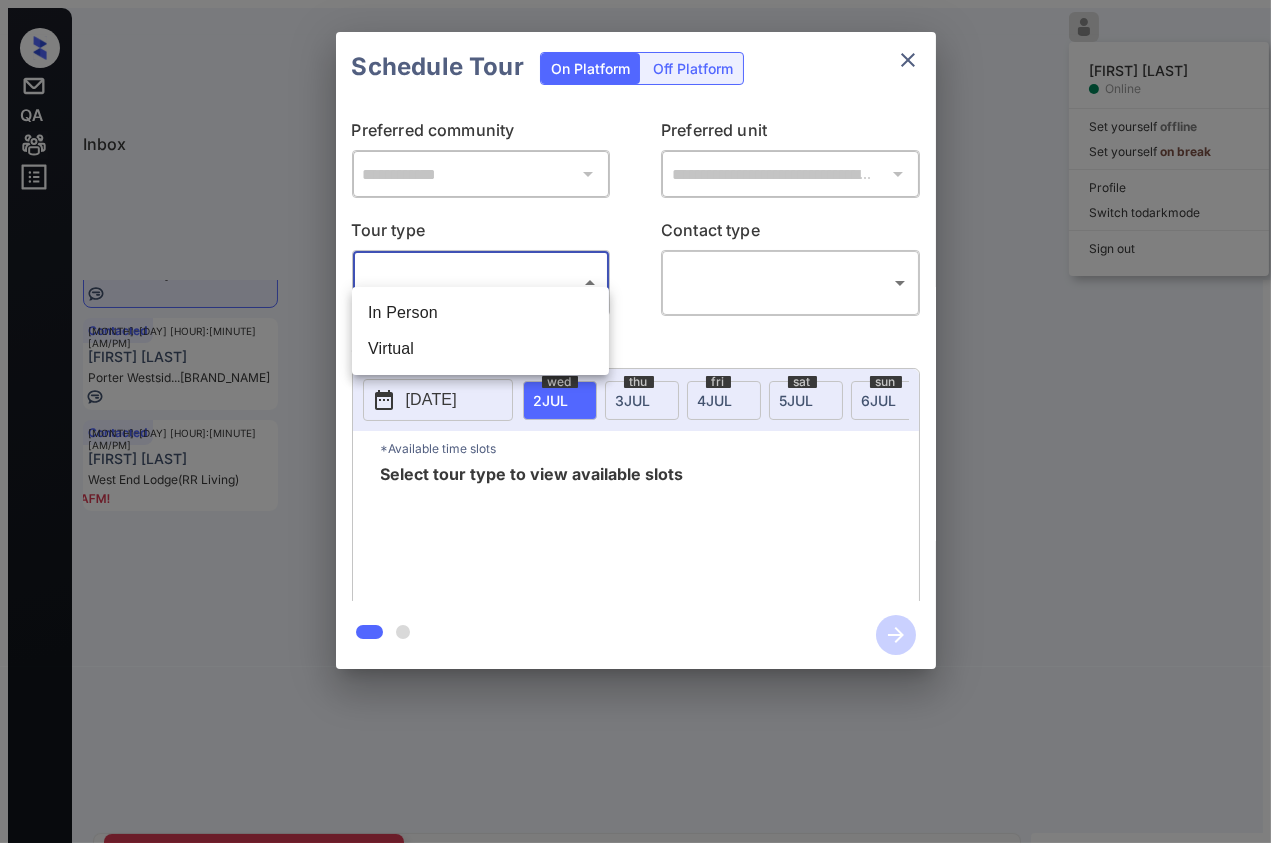 click on "In Person" at bounding box center [480, 313] 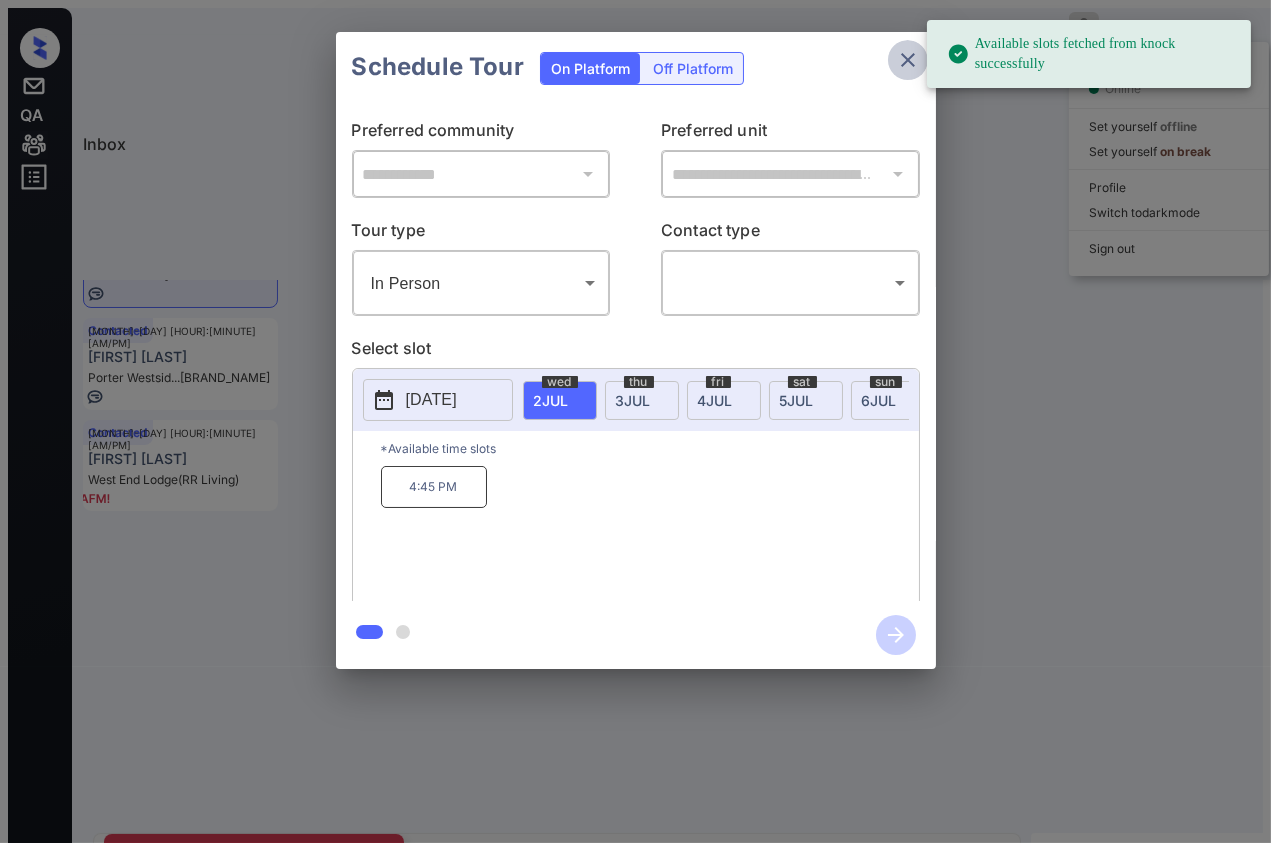 click at bounding box center [908, 60] 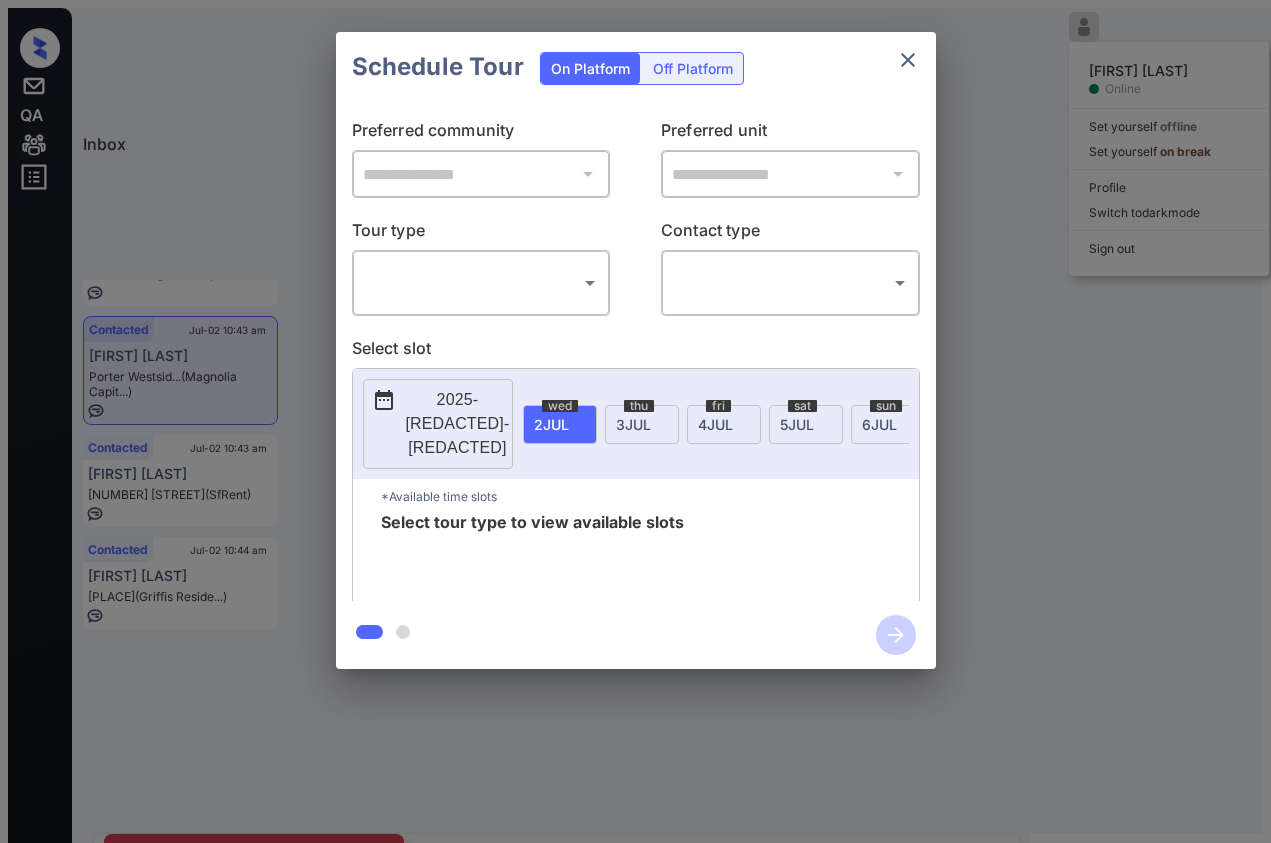 scroll, scrollTop: 0, scrollLeft: 0, axis: both 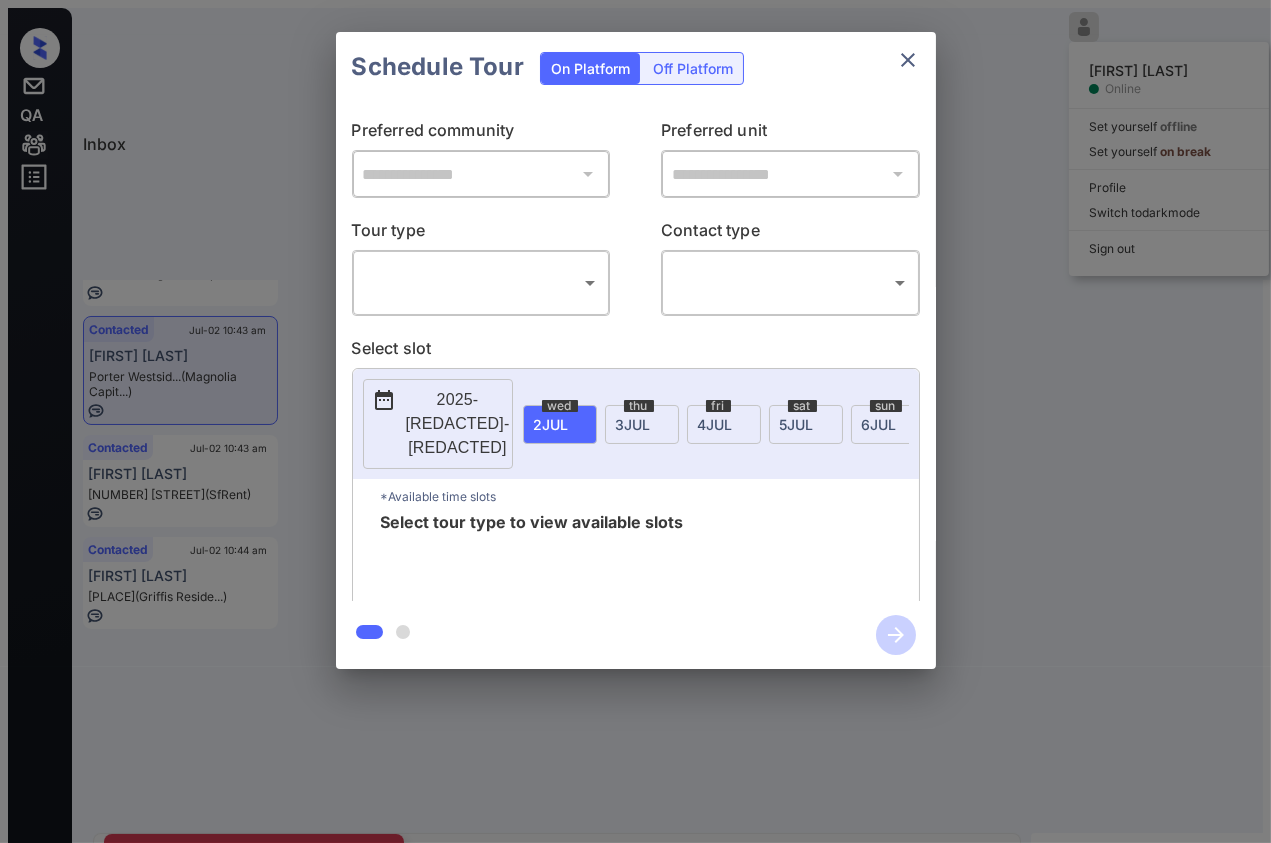 click on "Inbox Danielle Dela Cruz Online Set yourself   offline Set yourself   on break Profile Switch to  dark  mode Sign out Lost Jun-09 10:04 am   Briana Wreh 3 Springs Apar...  (LDG Multifamil...) Tour Scheduled Jul-02 10:24 am   Taylor Schaefe... Preston View  (Magnolia Capit...) Contacted Jul-02 10:43 am   Jennifer Xiao Porter Westsid...  (Magnolia Capit...) Contacted Jul-02 10:43 am   Honey Yang 380 Euclid Ave...  (SfRent) Contacted Jul-02 10:44 am   Leslie Diaz Griffis South ...  (Griffis Reside...) Contacted Lost Lead Sentiment: Angry Upon sliding the acknowledgement:  Lead will move to lost stage. * ​ SMS and call option will be set to opt out. AFM will be turned off for the lead. Kelsey New Message Zuma Lead transferred to leasing agent: kelsey Jul 01, 2025 02:56 pm  Sync'd w  knock Z New Message Agent Lead created via webhook in Inbound stage. Jul 01, 2025 02:56 pm A New Message Agent AFM Request sent to Kelsey. Jul 01, 2025 02:56 pm A New Message Agent Notes Note: Jul 01, 2025 02:56 pm A New Message K" at bounding box center [635, 429] 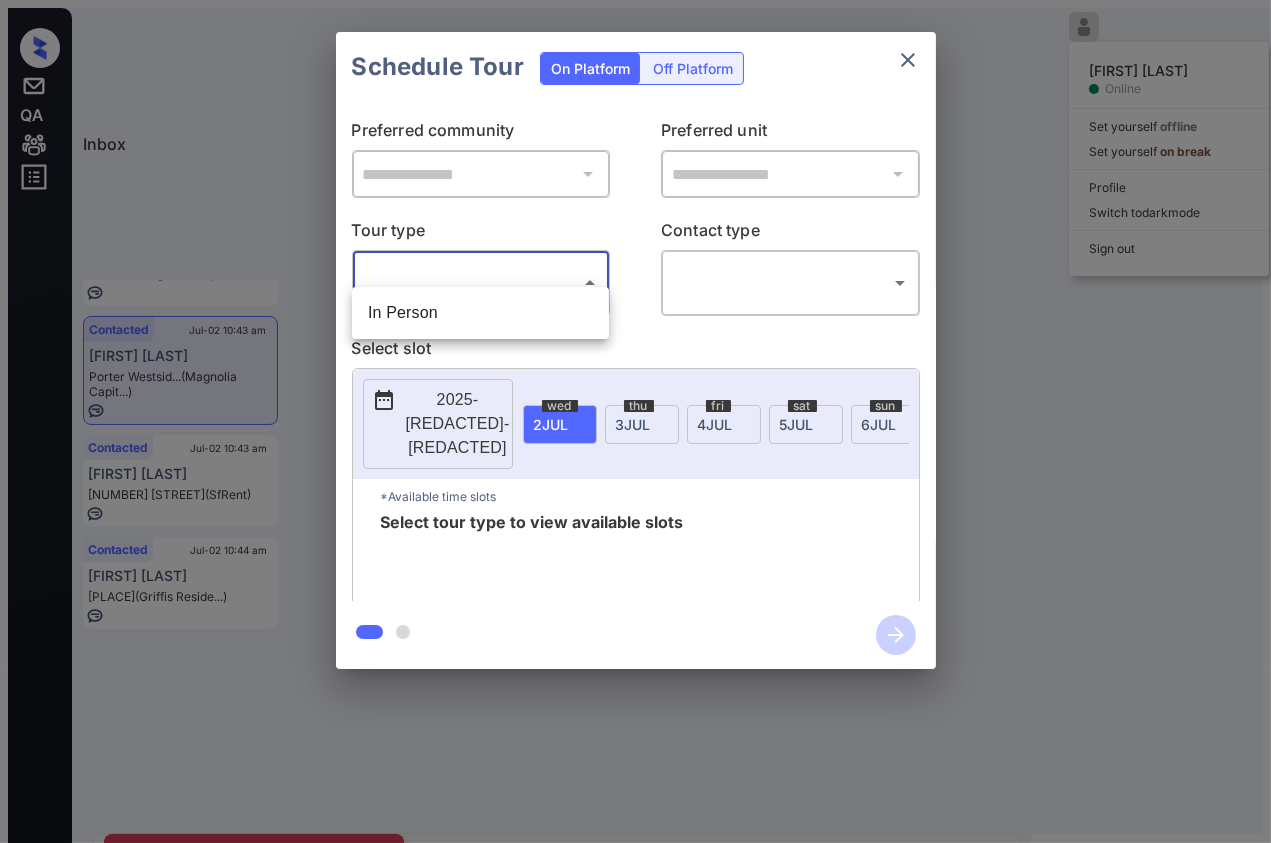 click on "In Person" at bounding box center (480, 313) 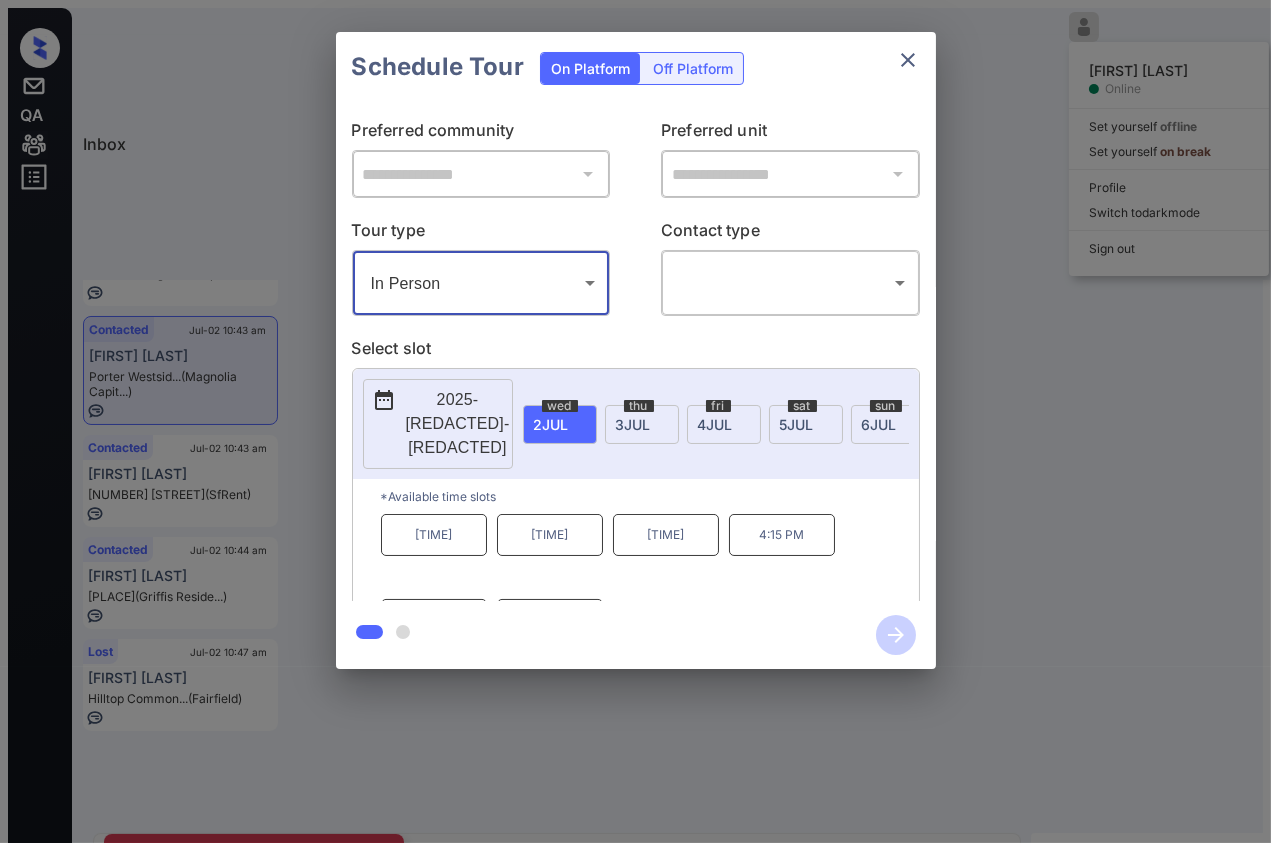 click at bounding box center [908, 60] 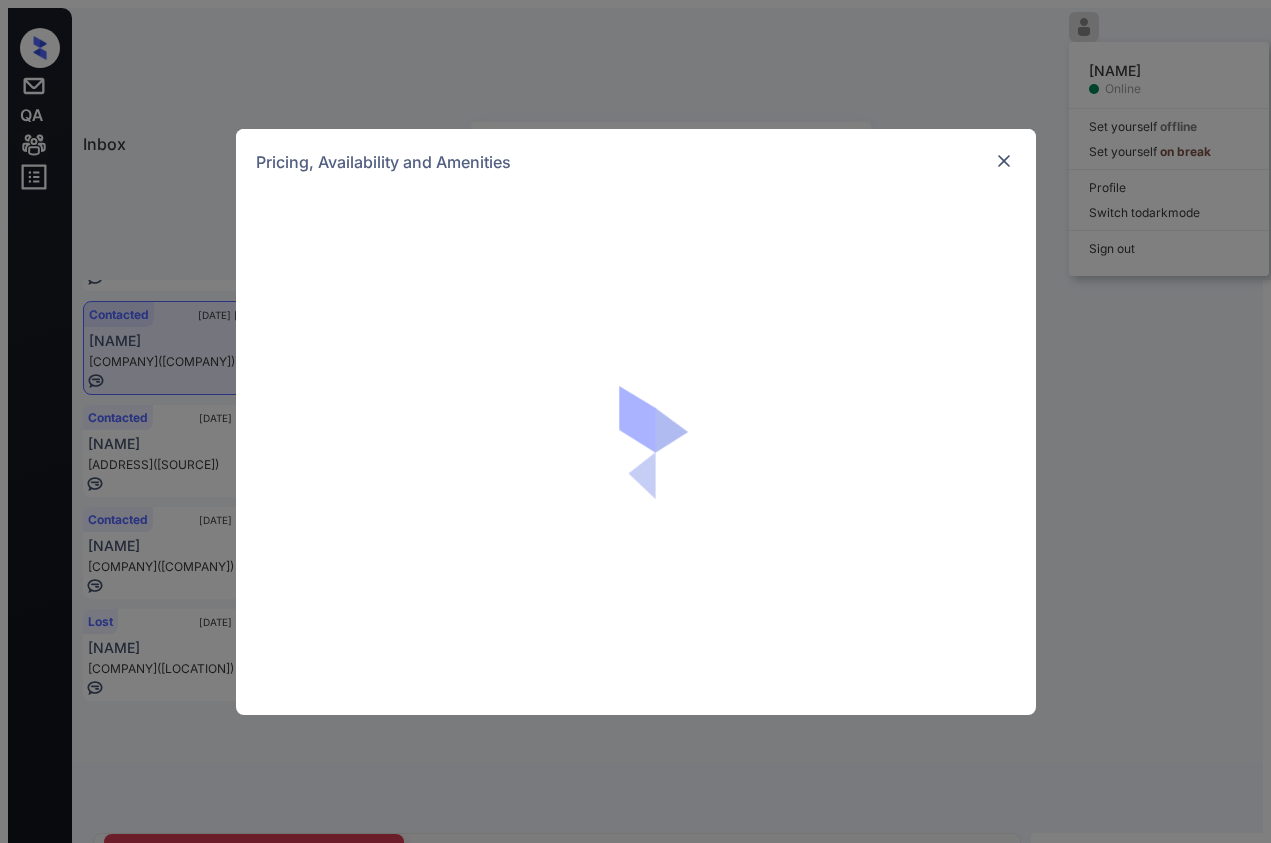 scroll, scrollTop: 0, scrollLeft: 0, axis: both 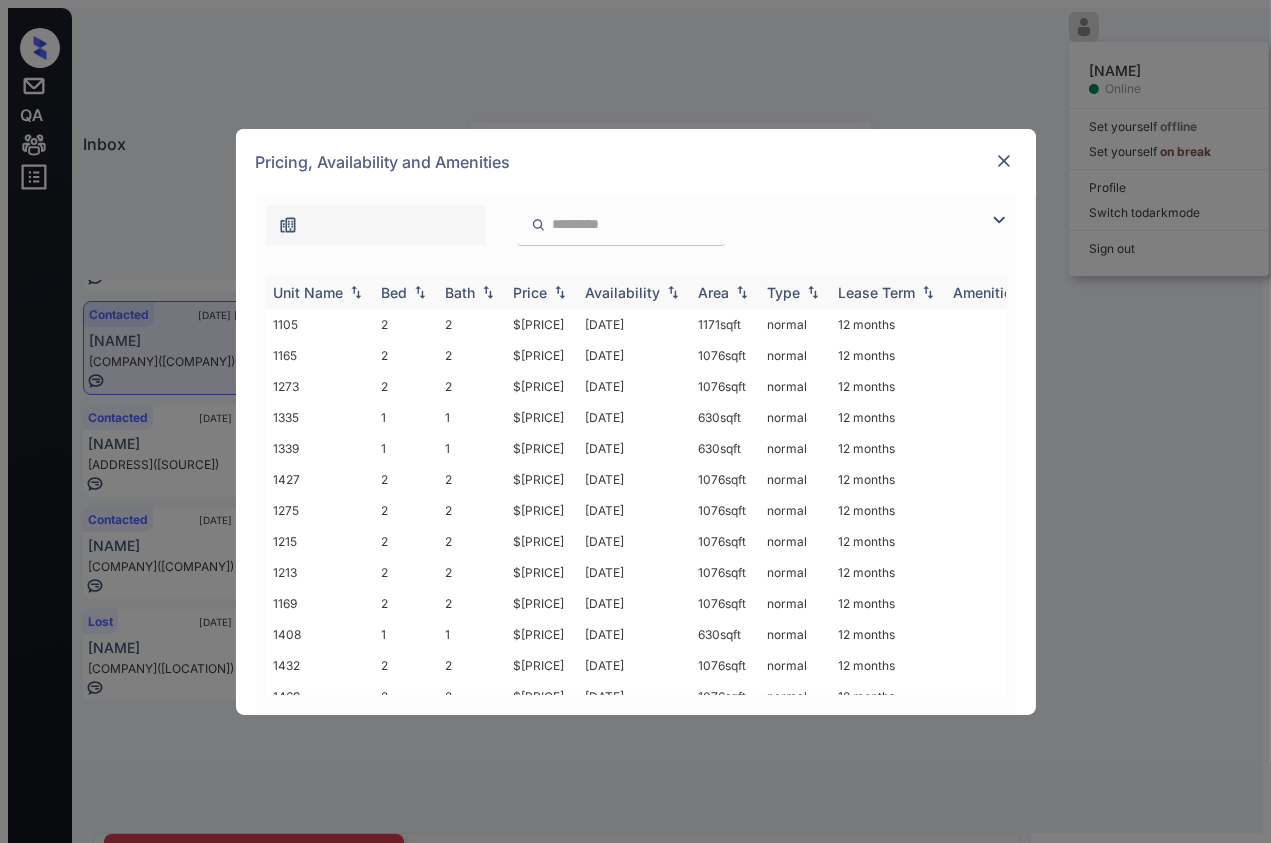 click on "Bed" at bounding box center (395, 292) 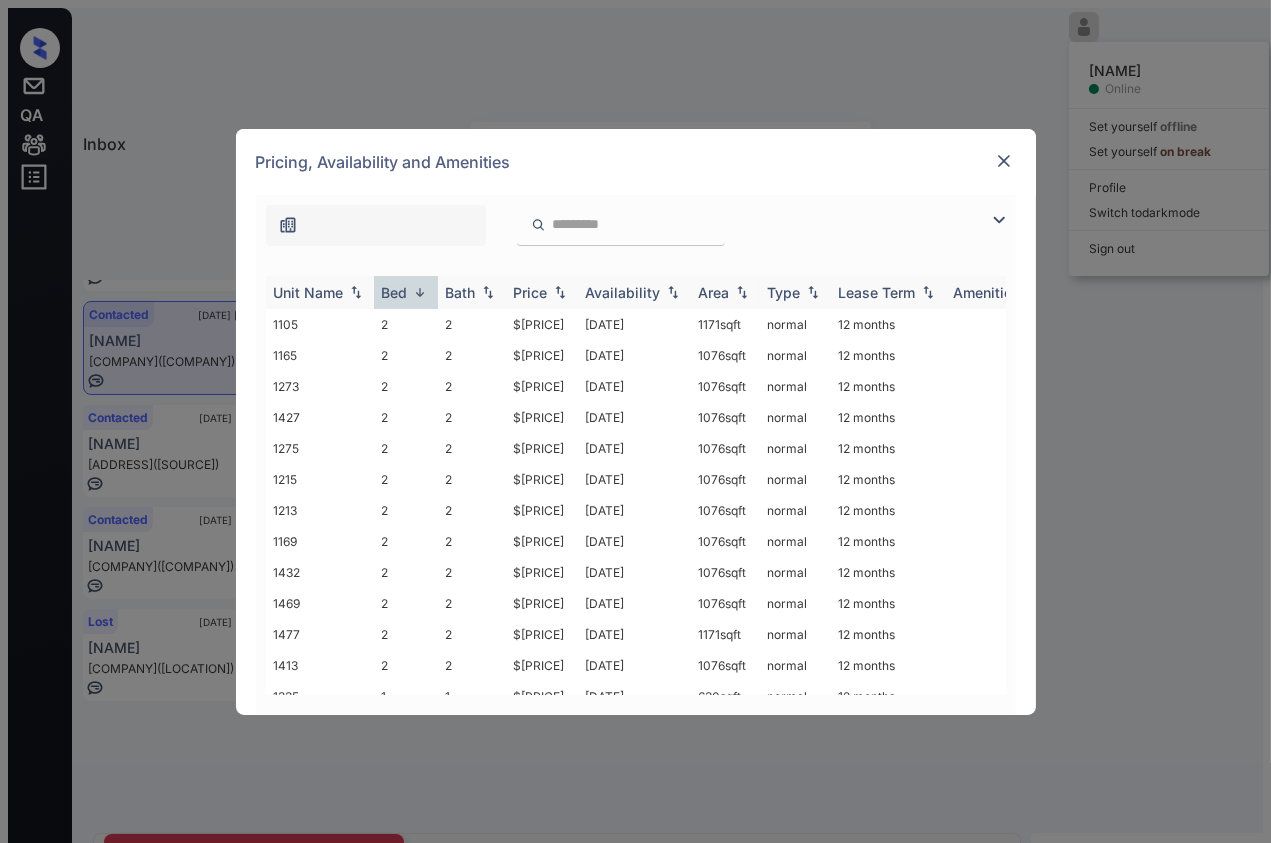 click on "Bed" at bounding box center (395, 292) 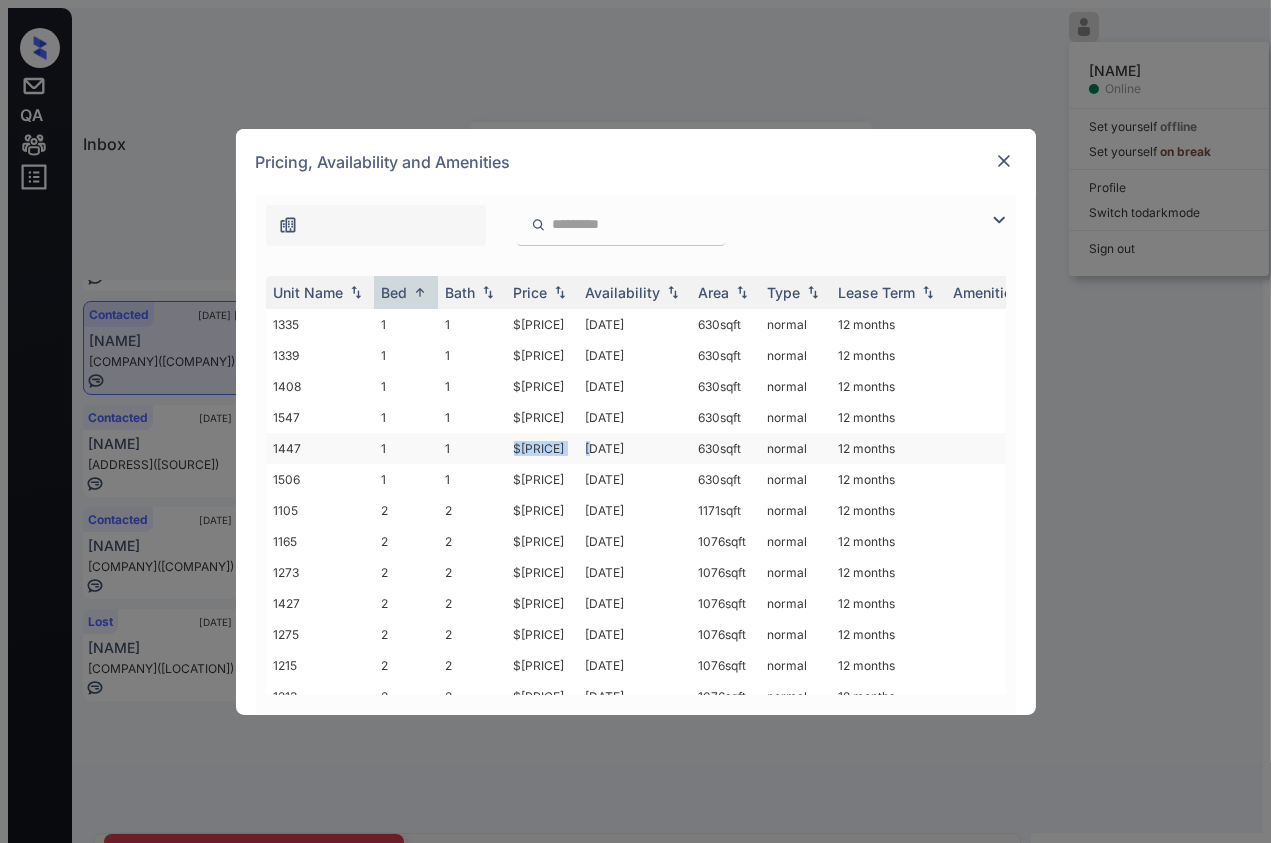 drag, startPoint x: 510, startPoint y: 443, endPoint x: 594, endPoint y: 442, distance: 84.00595 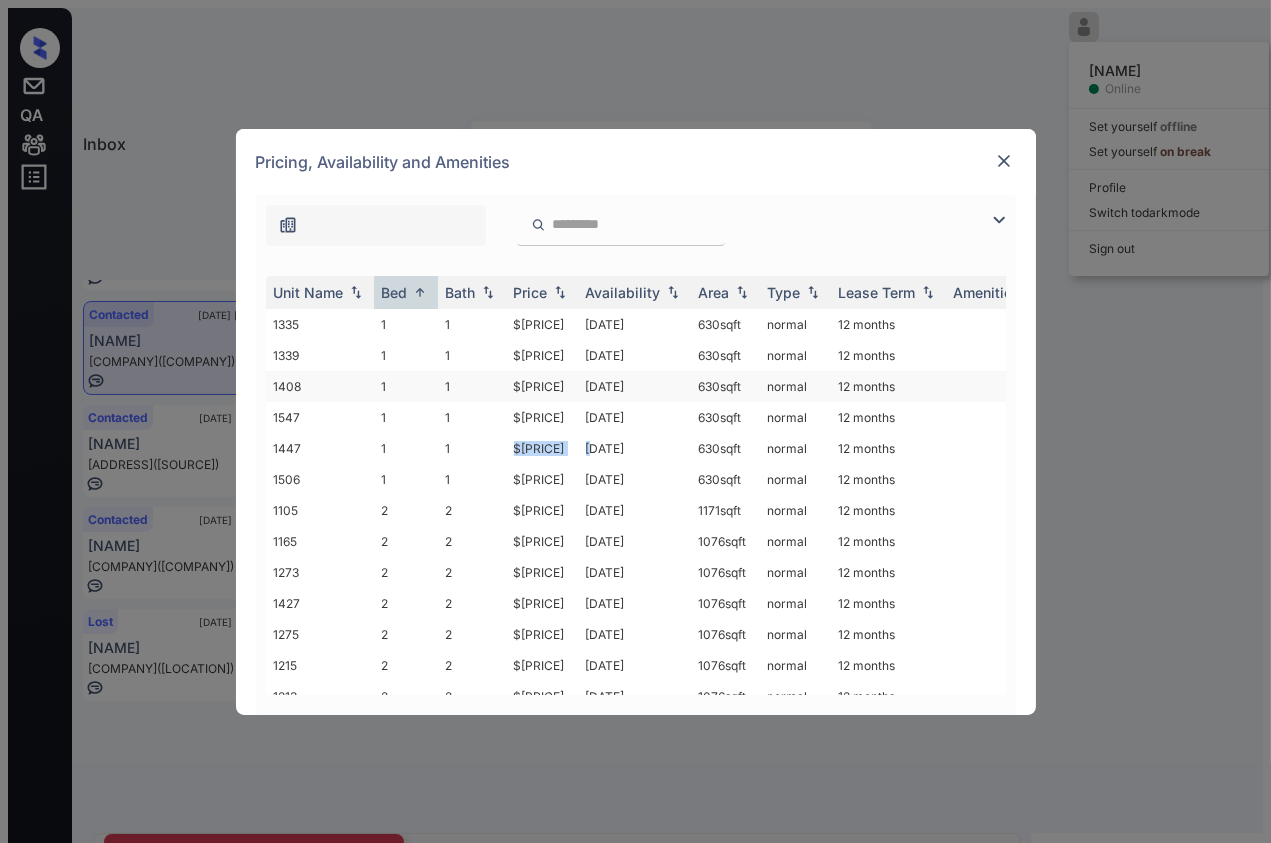 copy on "$1495 0" 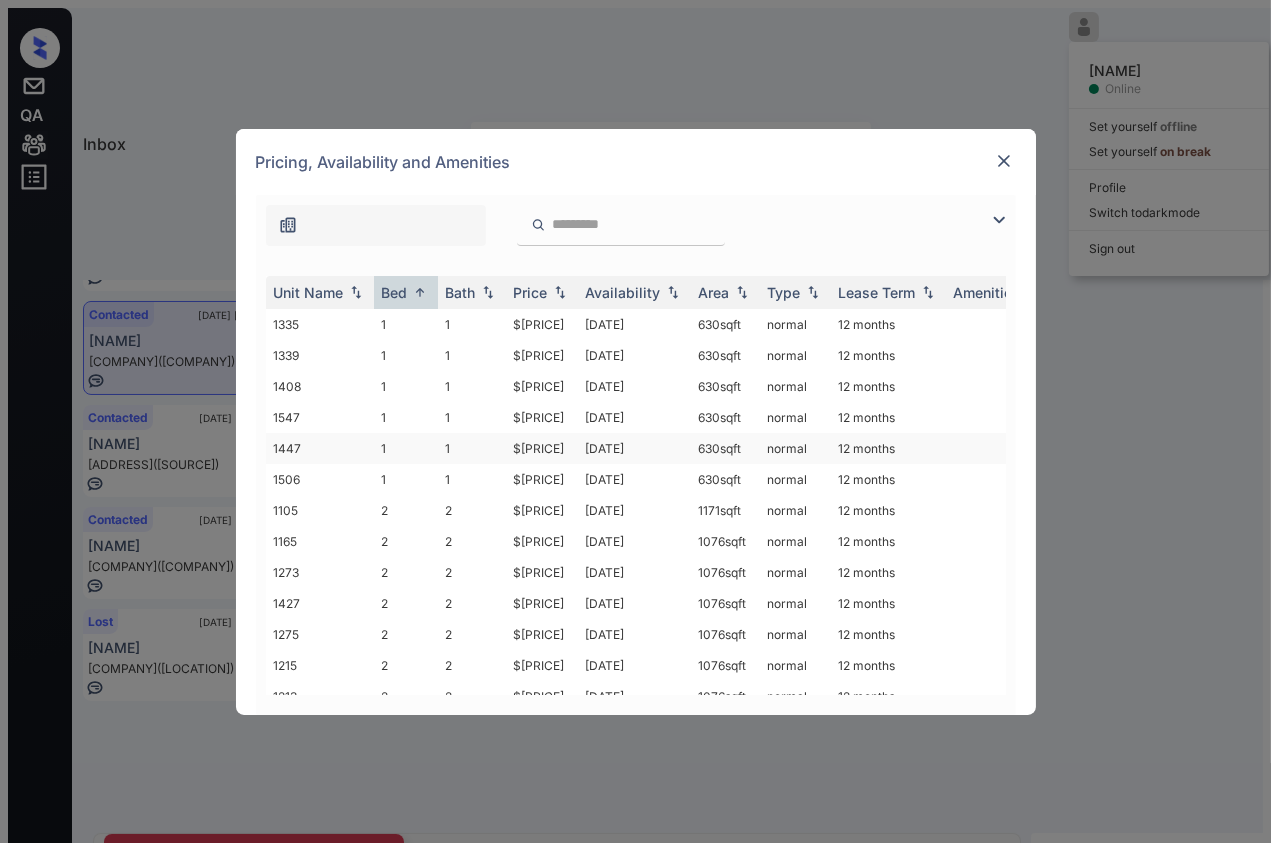 drag, startPoint x: 478, startPoint y: 450, endPoint x: 495, endPoint y: 435, distance: 22.671568 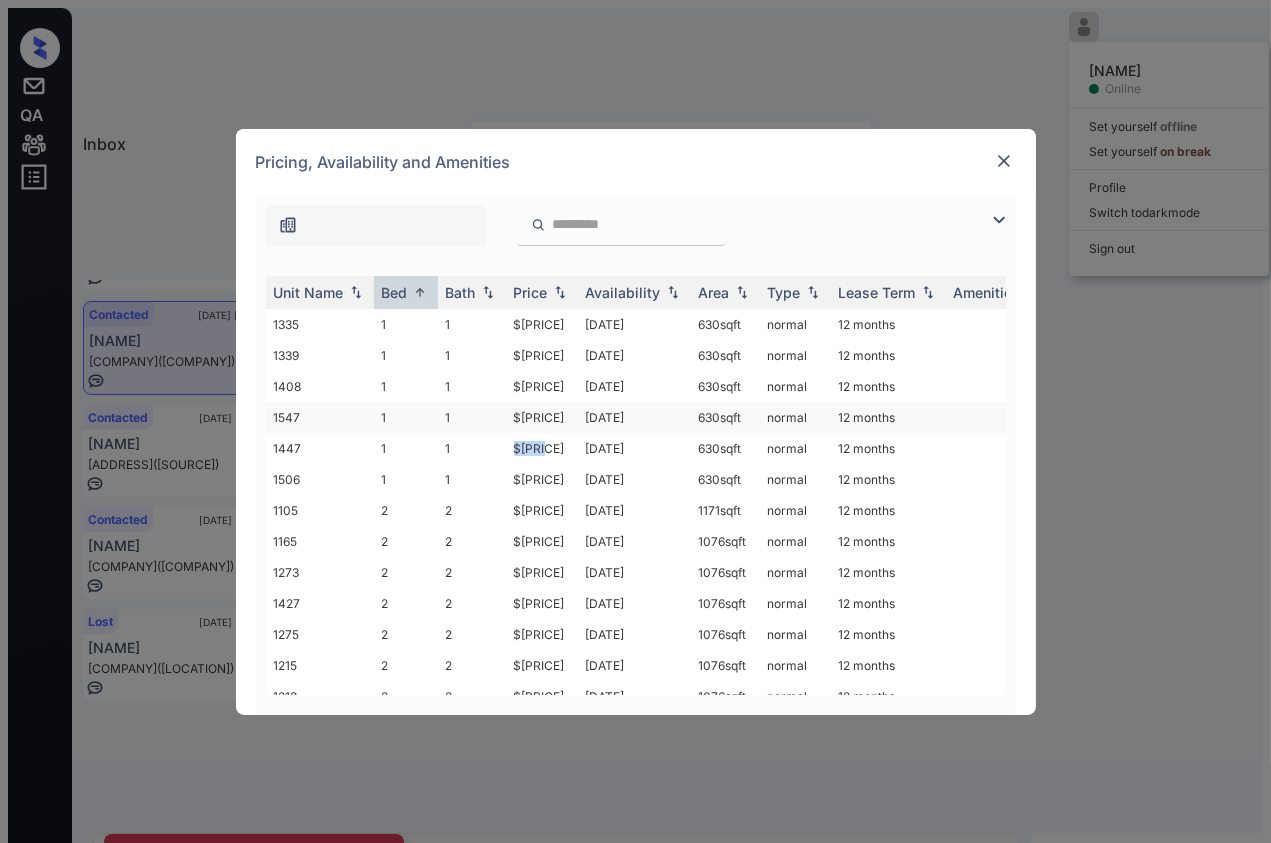 drag, startPoint x: 512, startPoint y: 435, endPoint x: 579, endPoint y: 426, distance: 67.601776 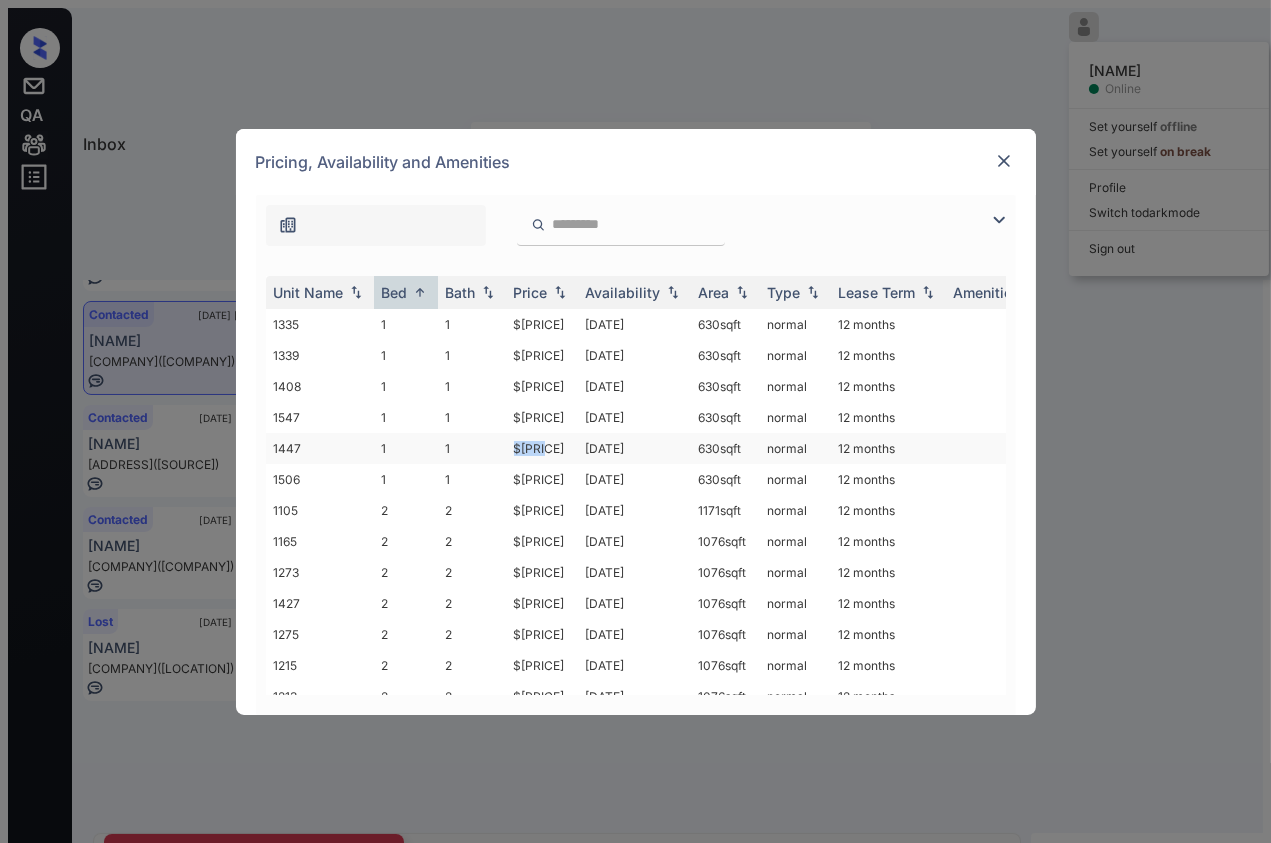 copy on "$1495" 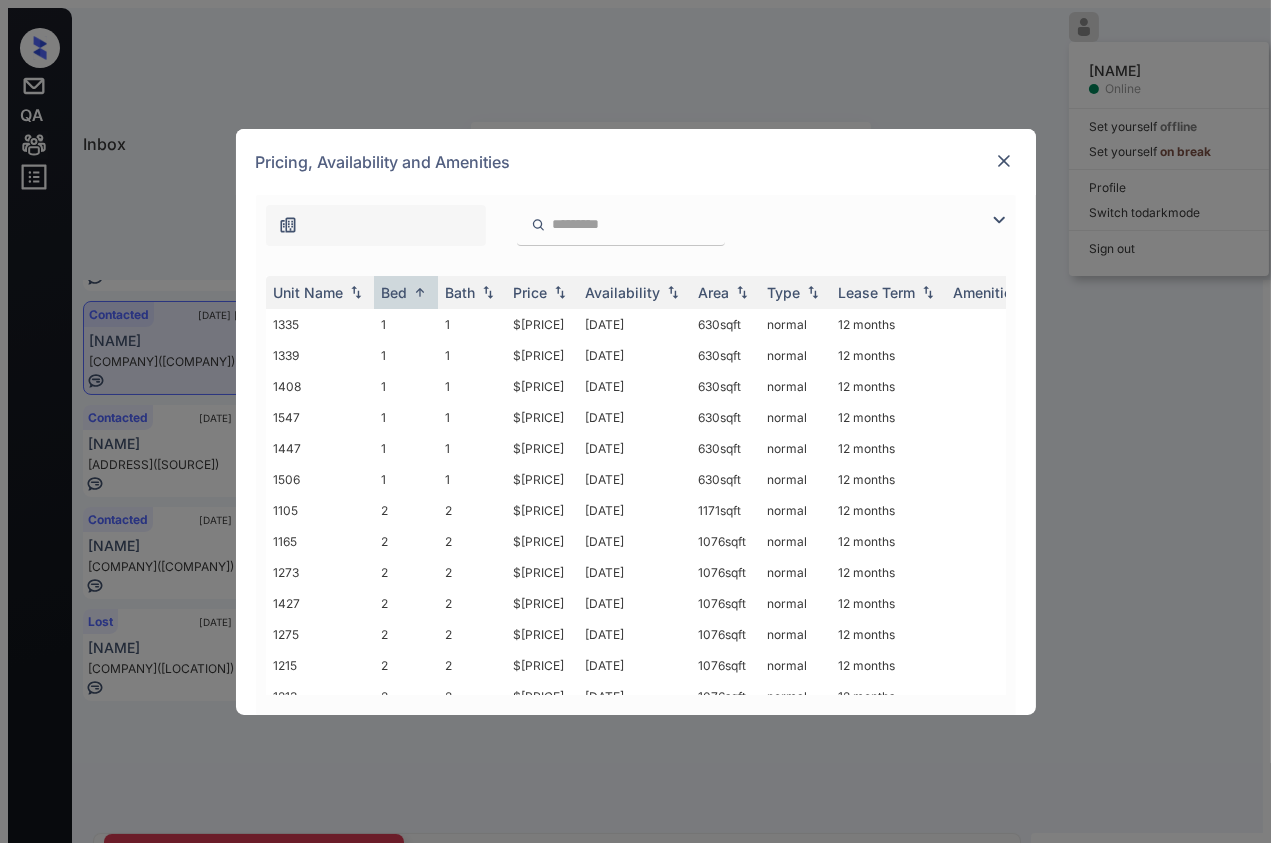 click on "Pricing, Availability and Amenities" at bounding box center [636, 162] 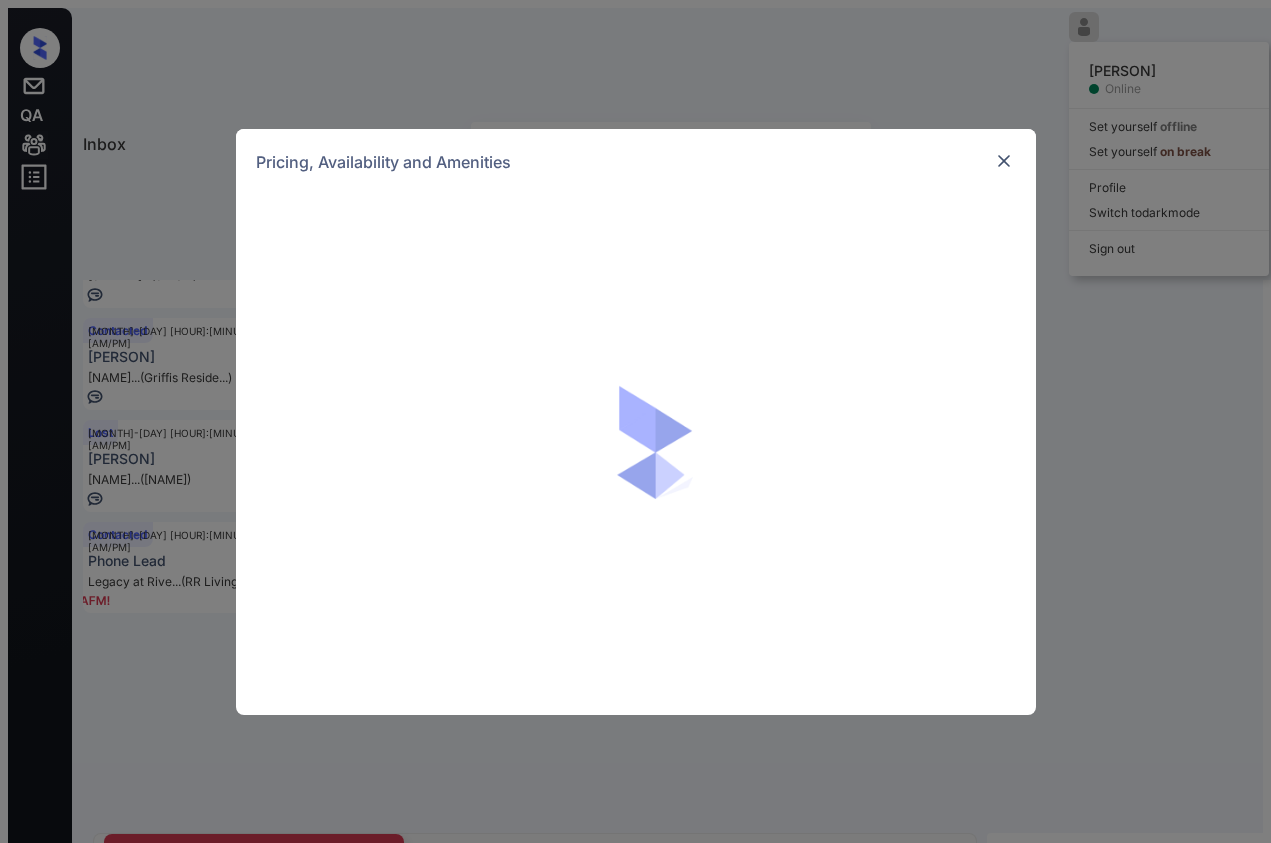 scroll, scrollTop: 0, scrollLeft: 0, axis: both 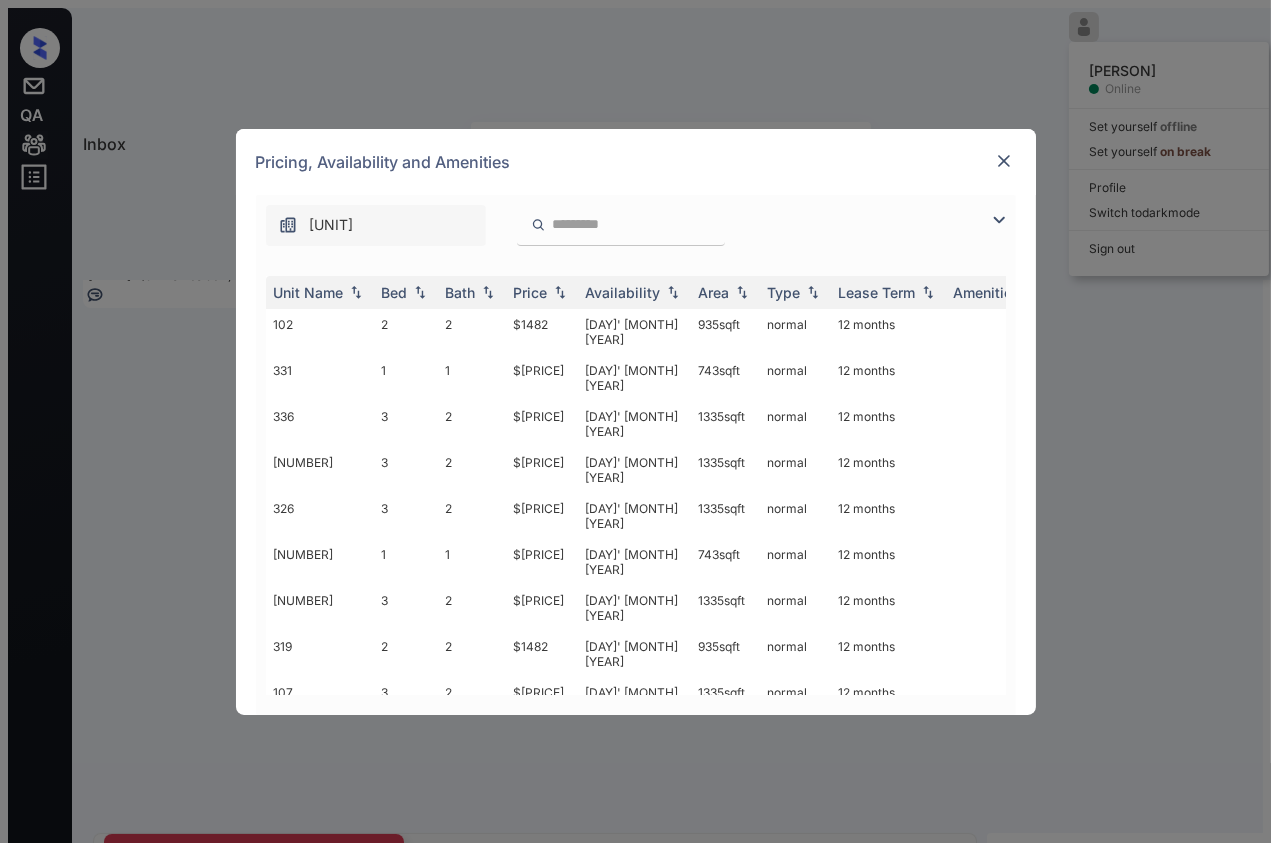 click at bounding box center (1004, 161) 